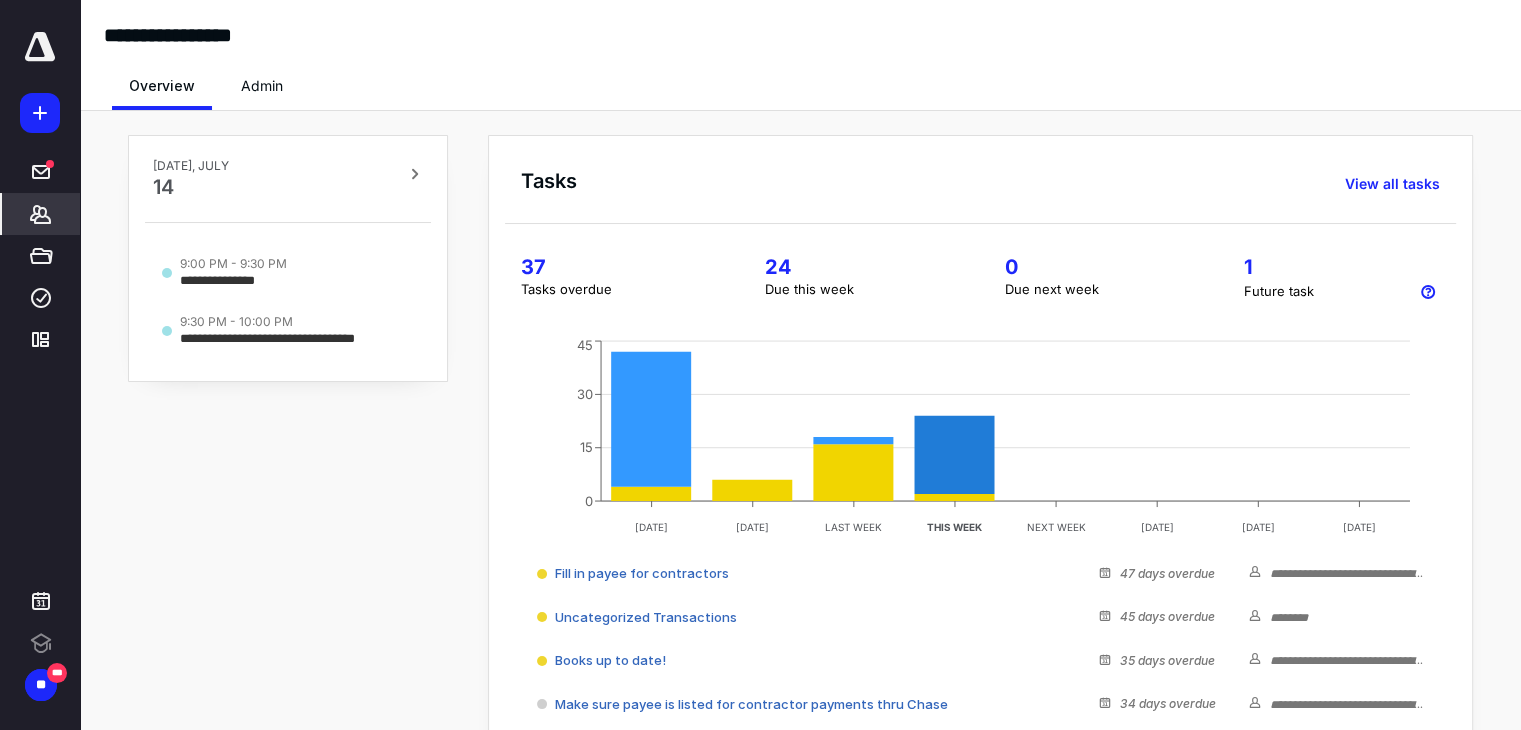 scroll, scrollTop: 0, scrollLeft: 0, axis: both 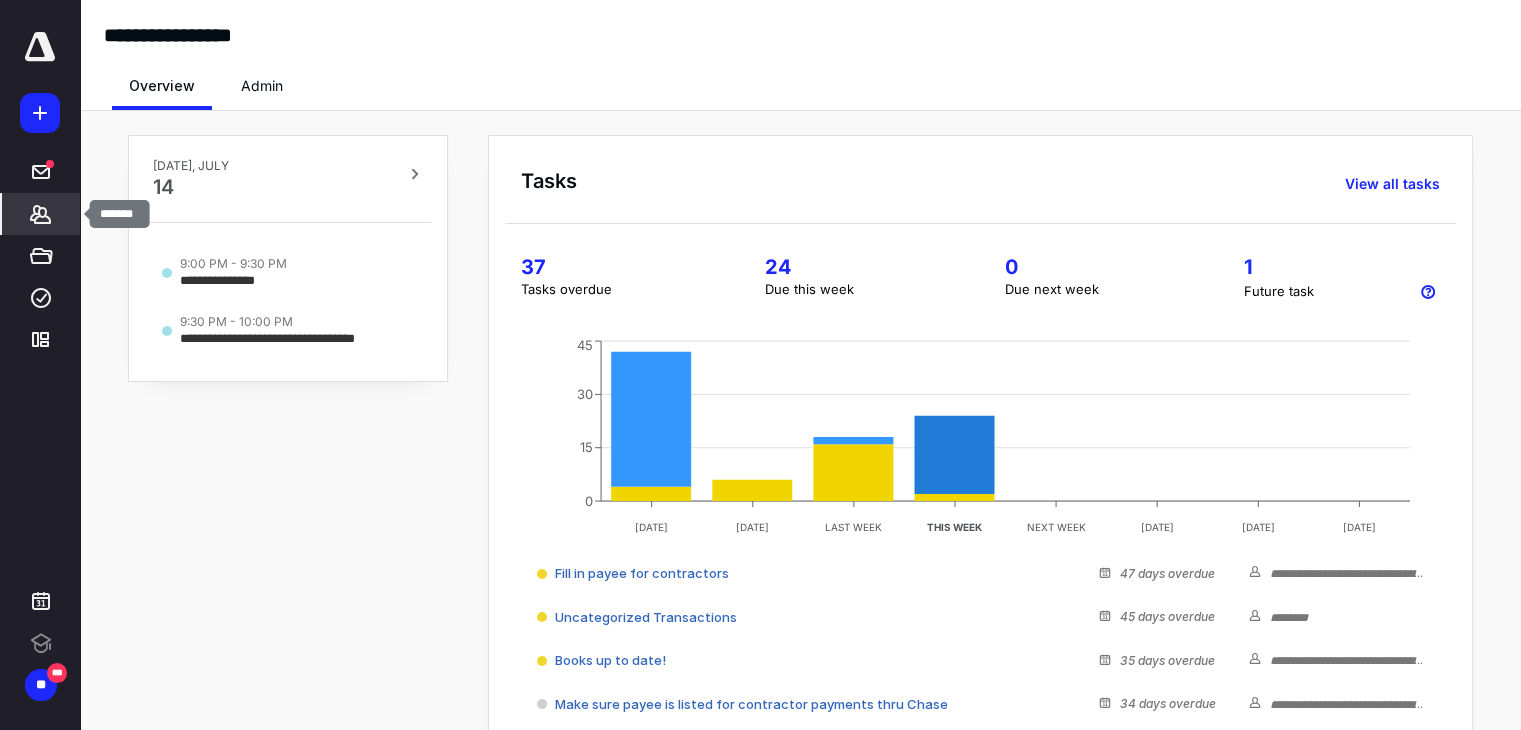 click 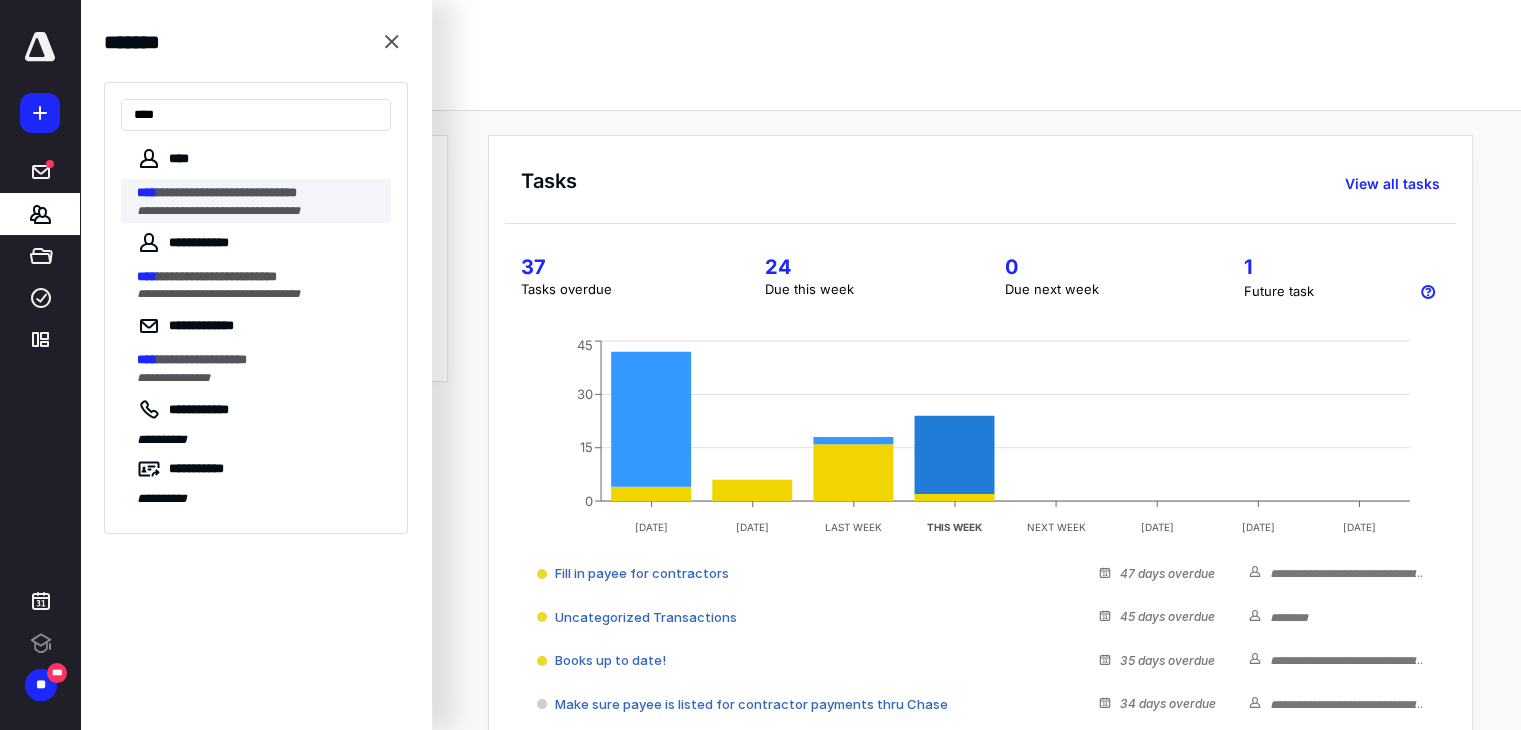 type on "****" 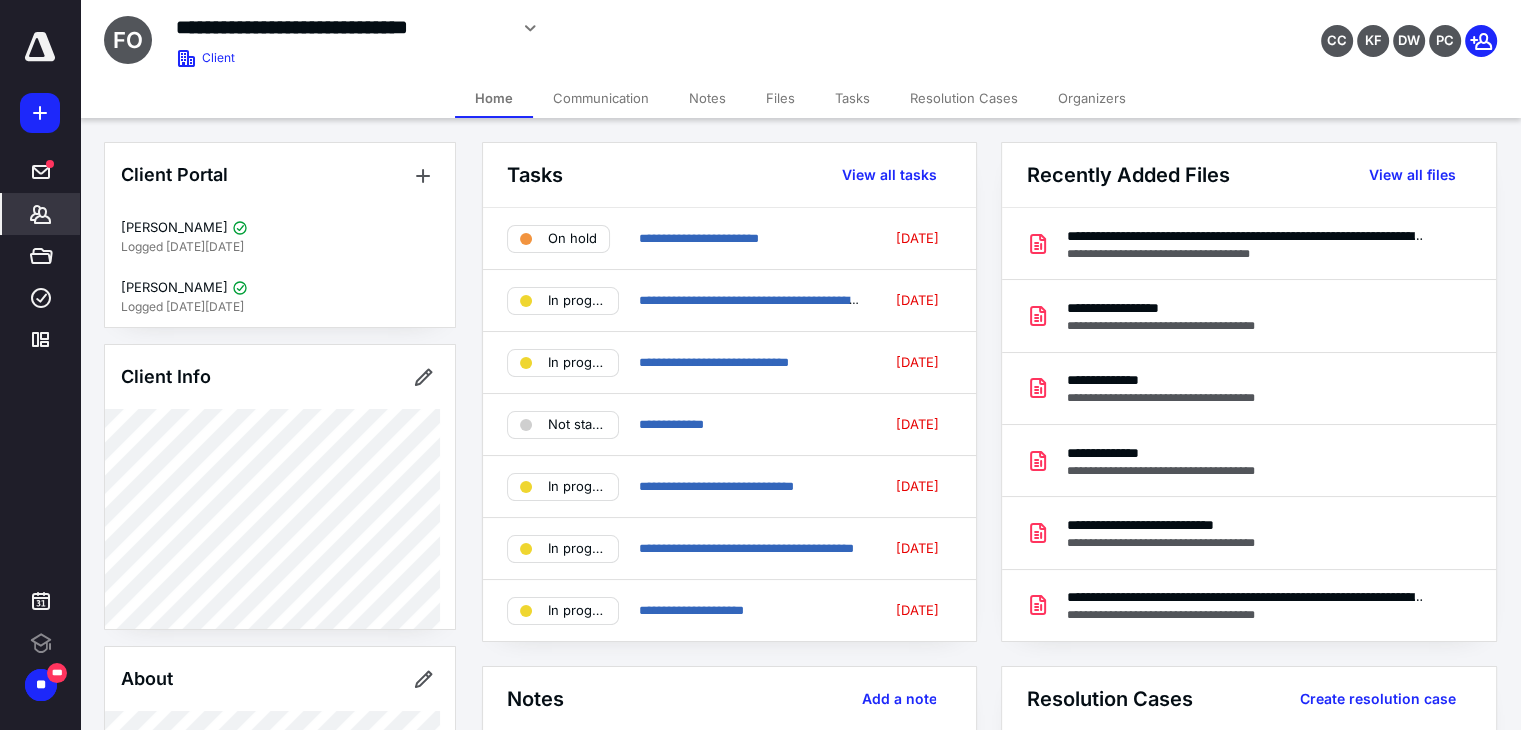 click on "Notes" at bounding box center (707, 98) 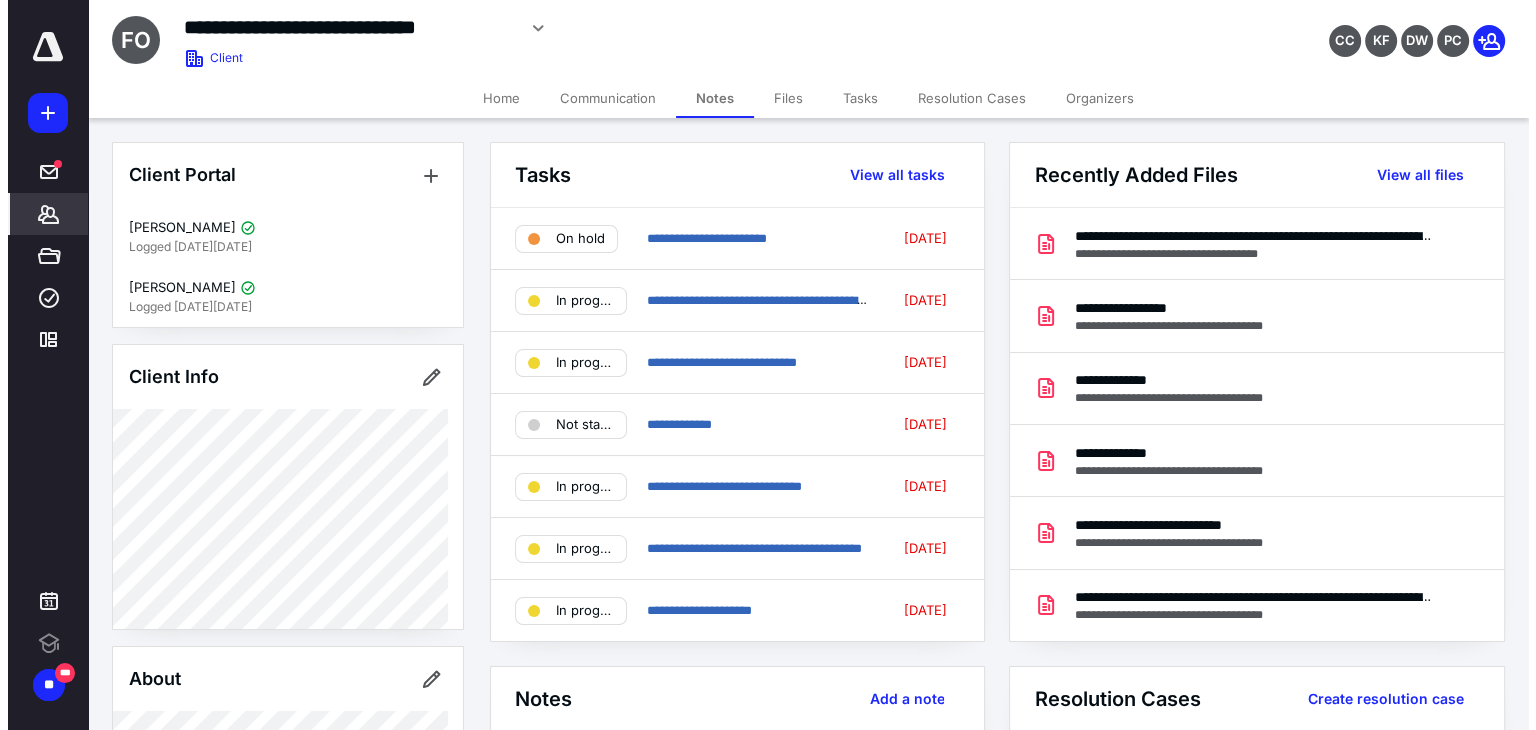 scroll, scrollTop: 0, scrollLeft: 0, axis: both 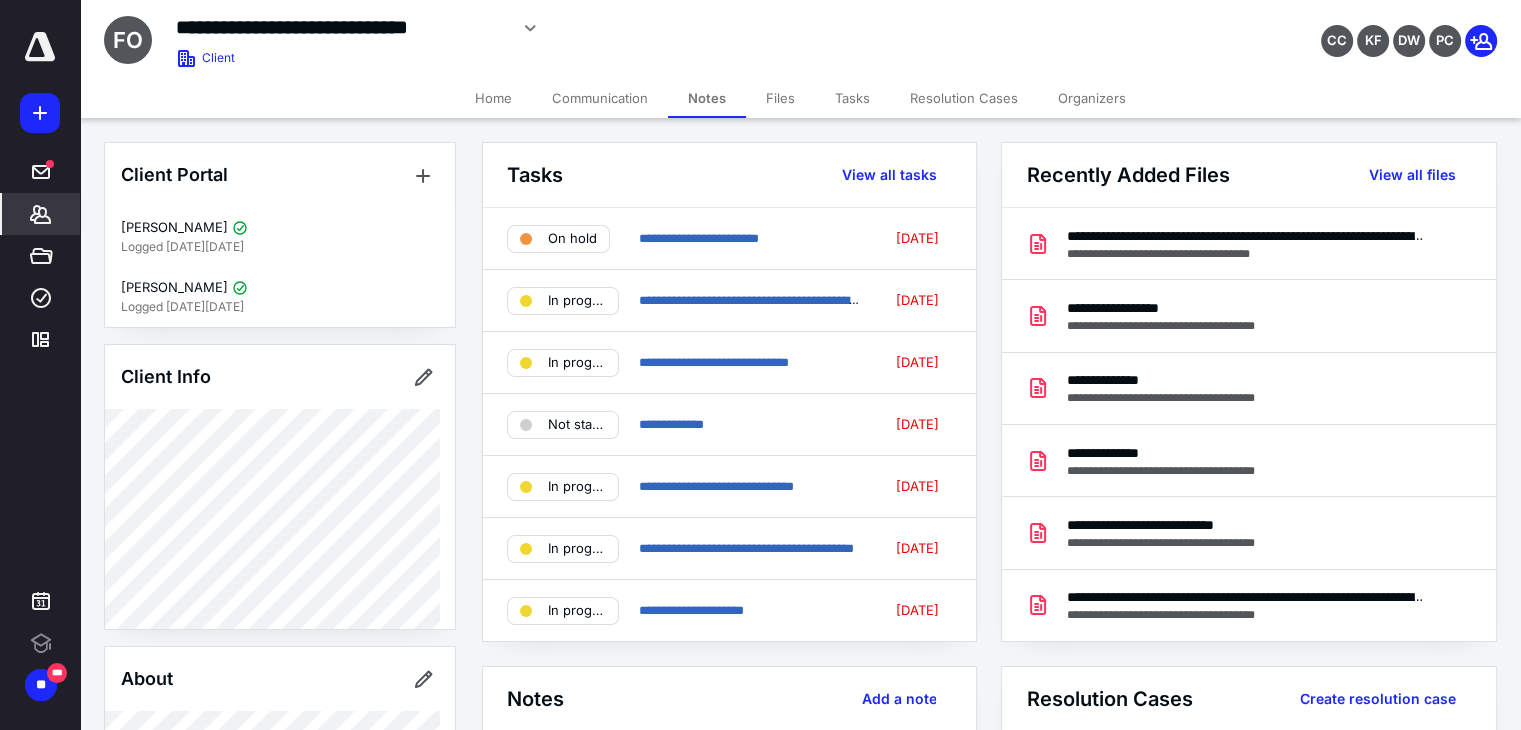 click on "Notes" at bounding box center [707, 98] 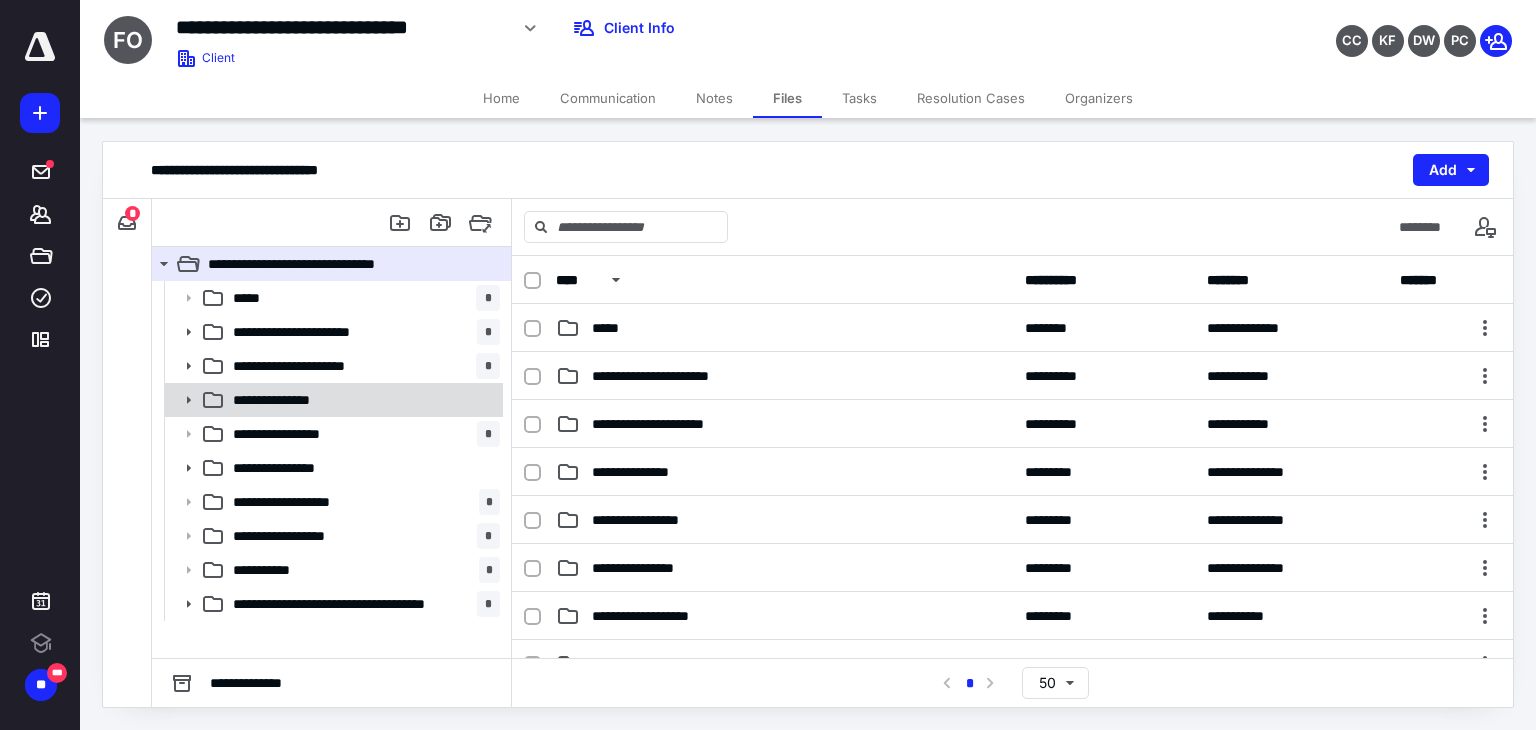 click 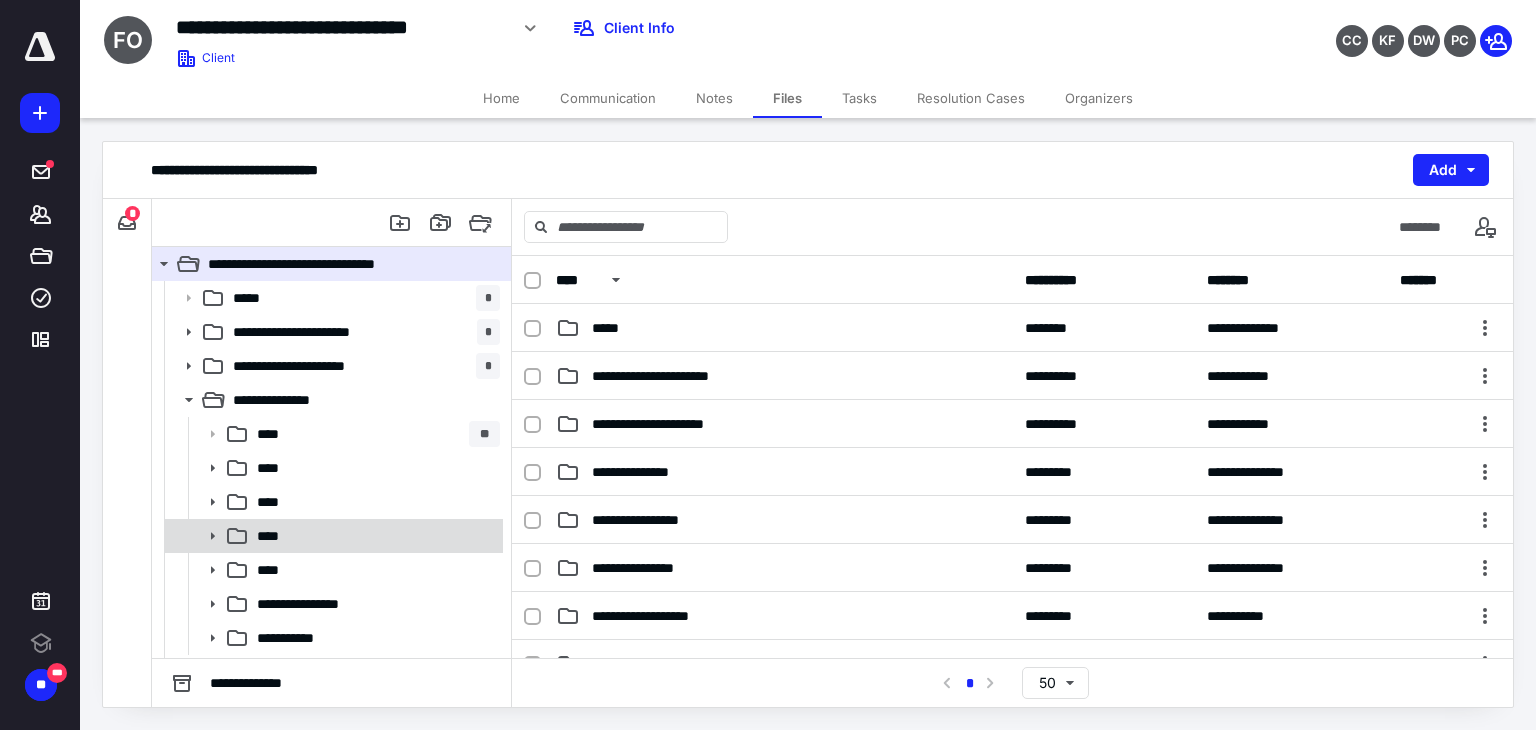 click 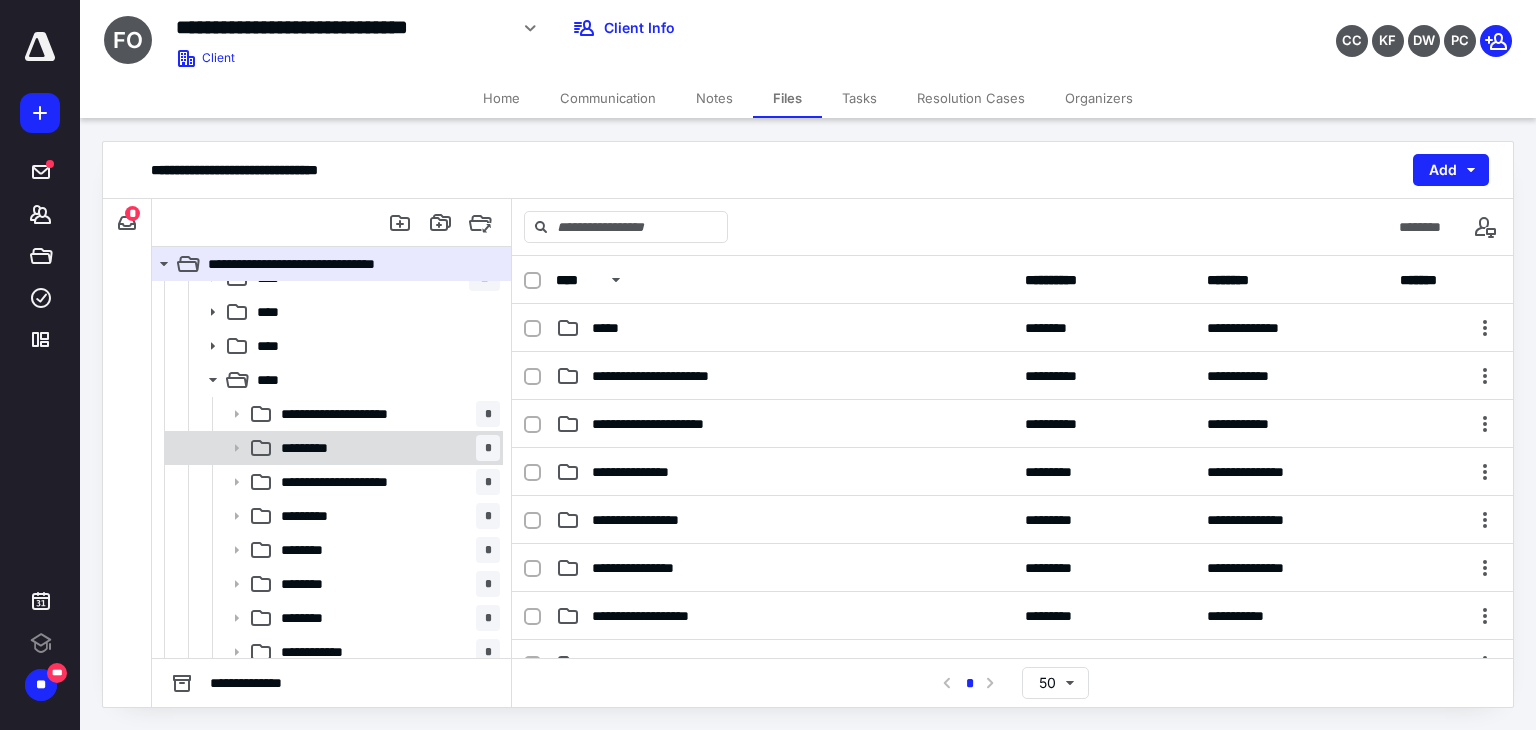 scroll, scrollTop: 200, scrollLeft: 0, axis: vertical 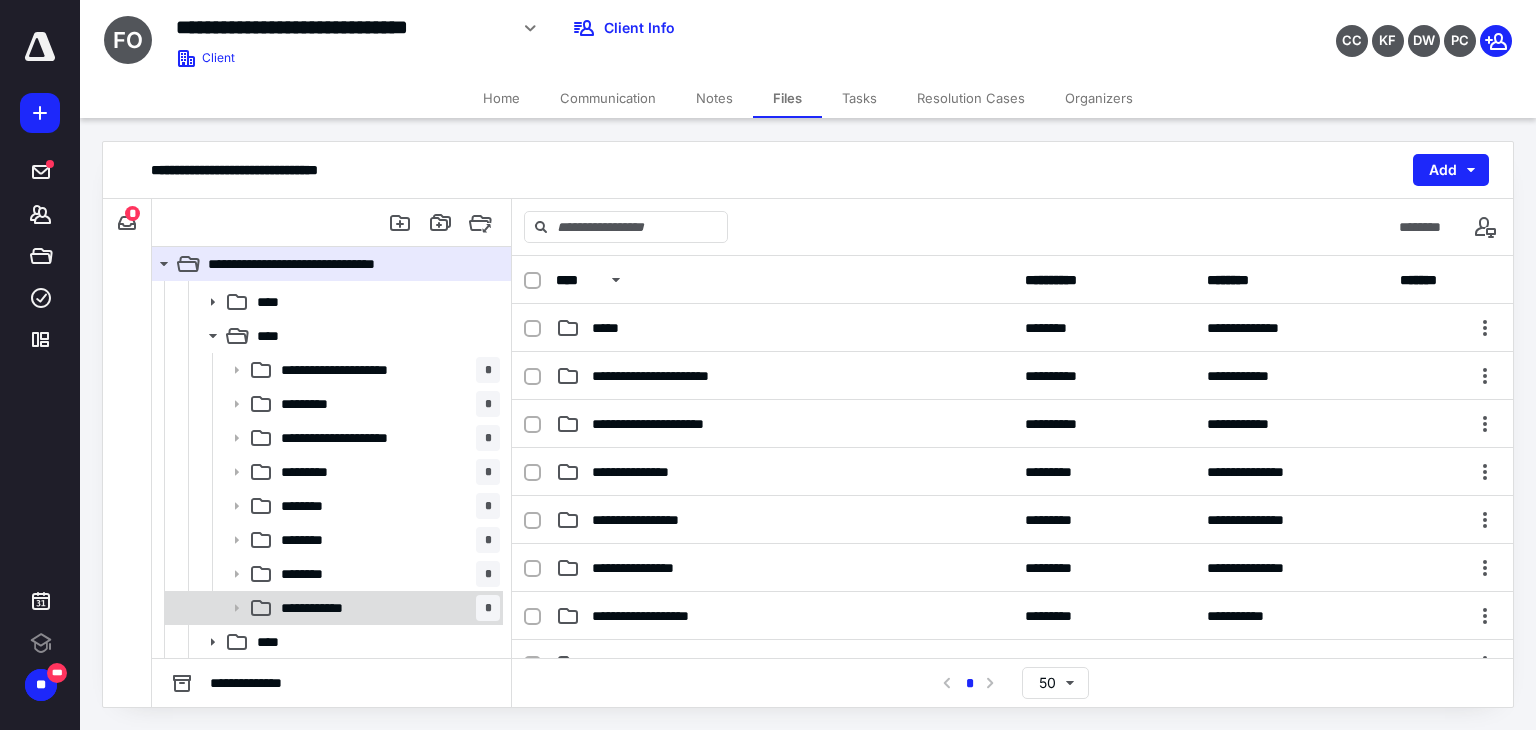 click 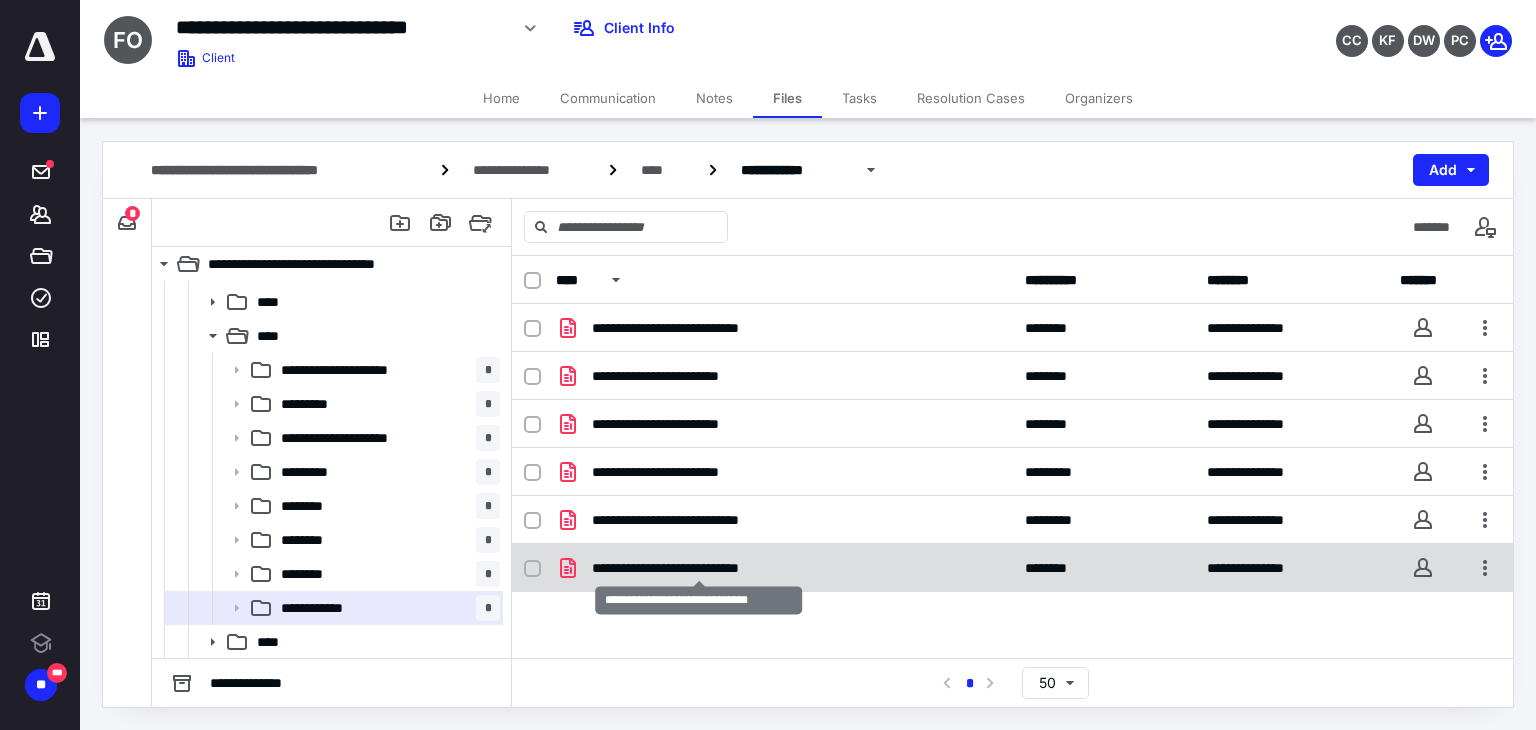 click on "**********" at bounding box center (699, 568) 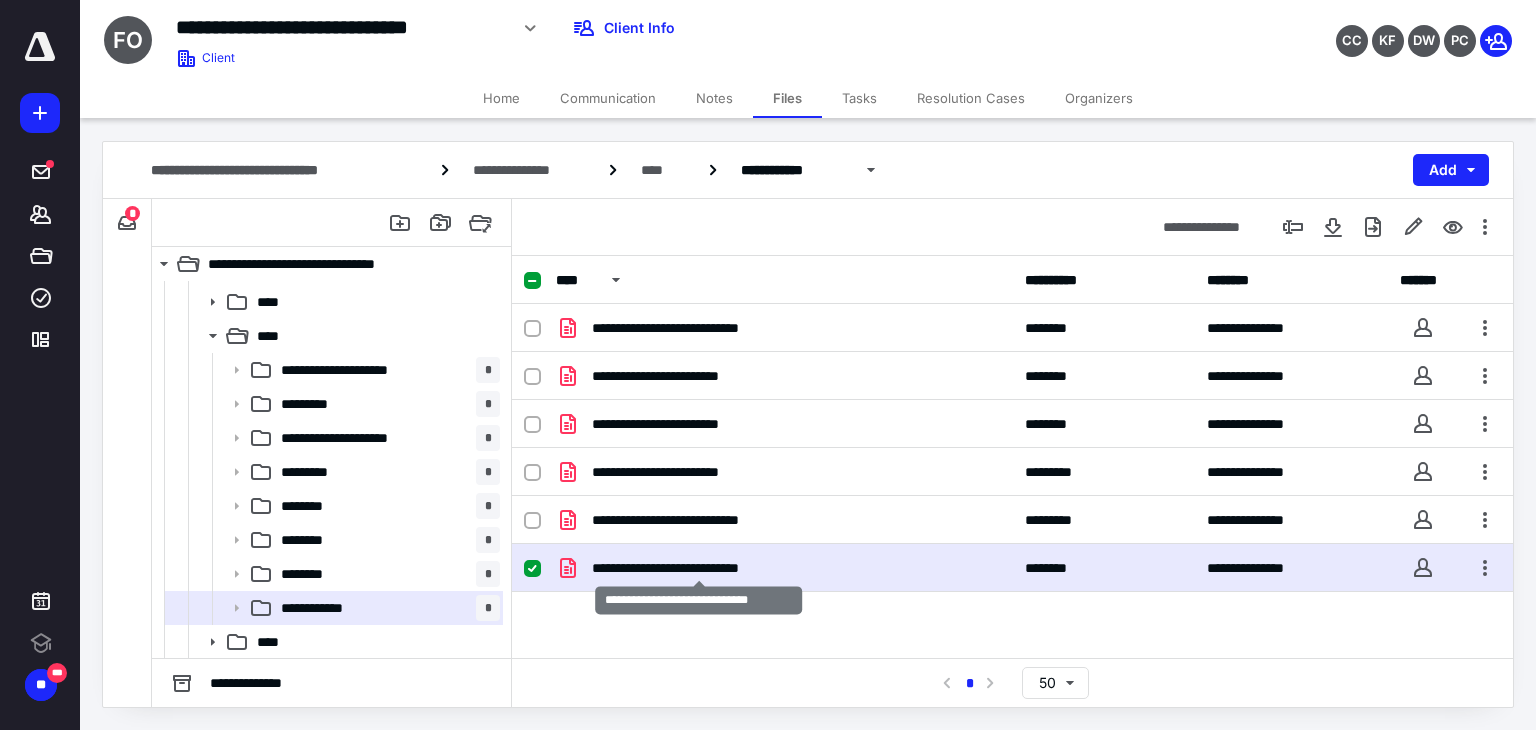 click on "**********" at bounding box center [699, 568] 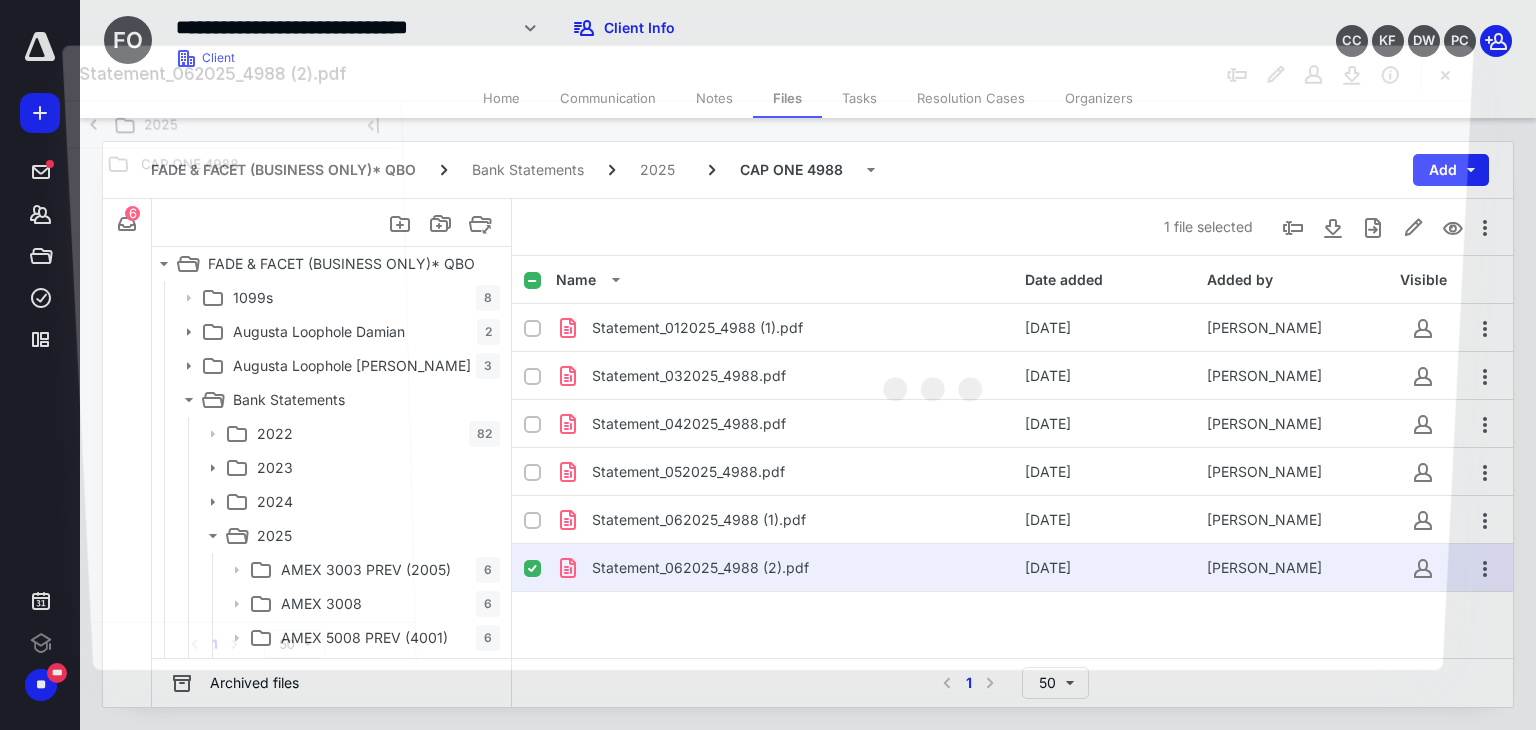 scroll, scrollTop: 200, scrollLeft: 0, axis: vertical 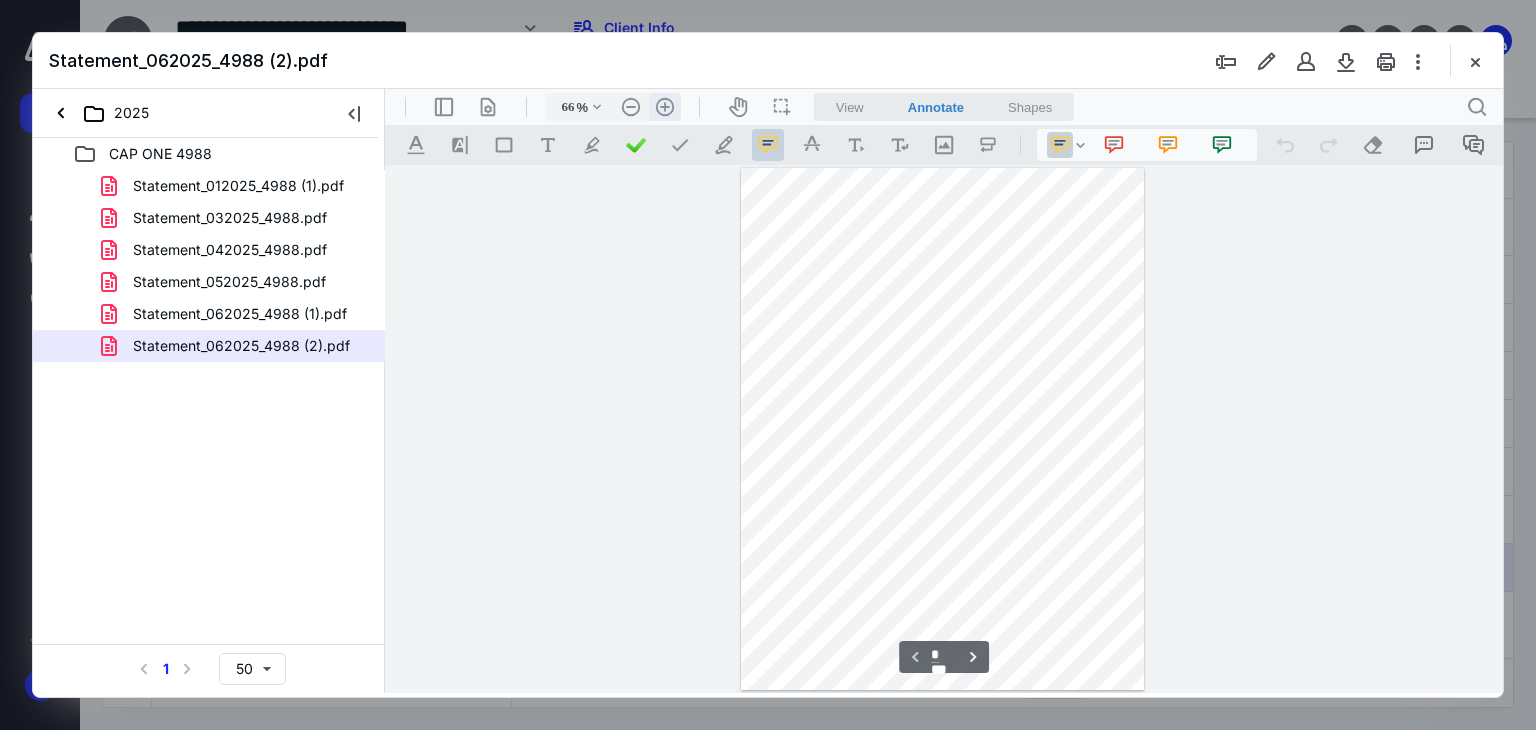 click on ".cls-1{fill:#abb0c4;} icon - header - zoom - in - line" at bounding box center (665, 107) 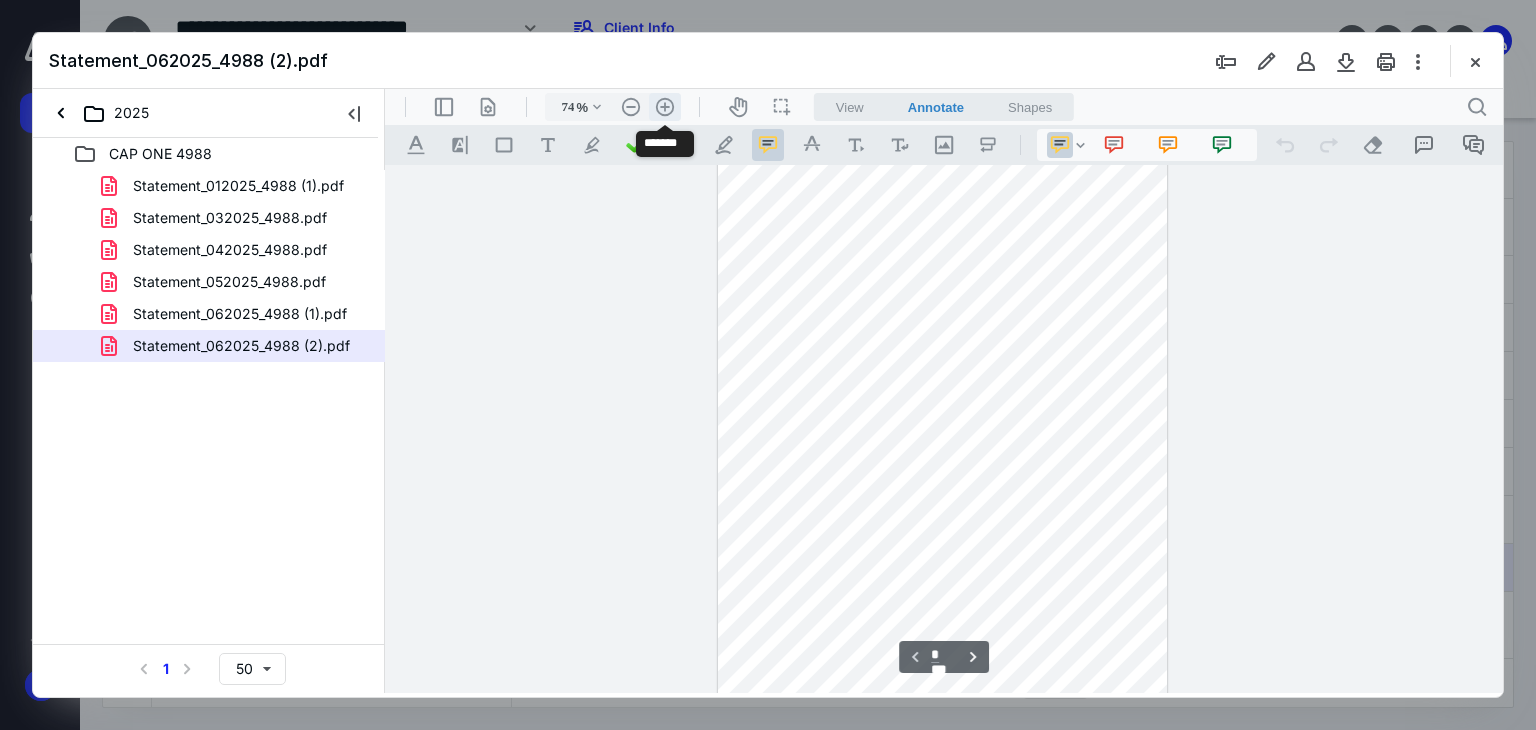 click on ".cls-1{fill:#abb0c4;} icon - header - zoom - in - line" at bounding box center (665, 107) 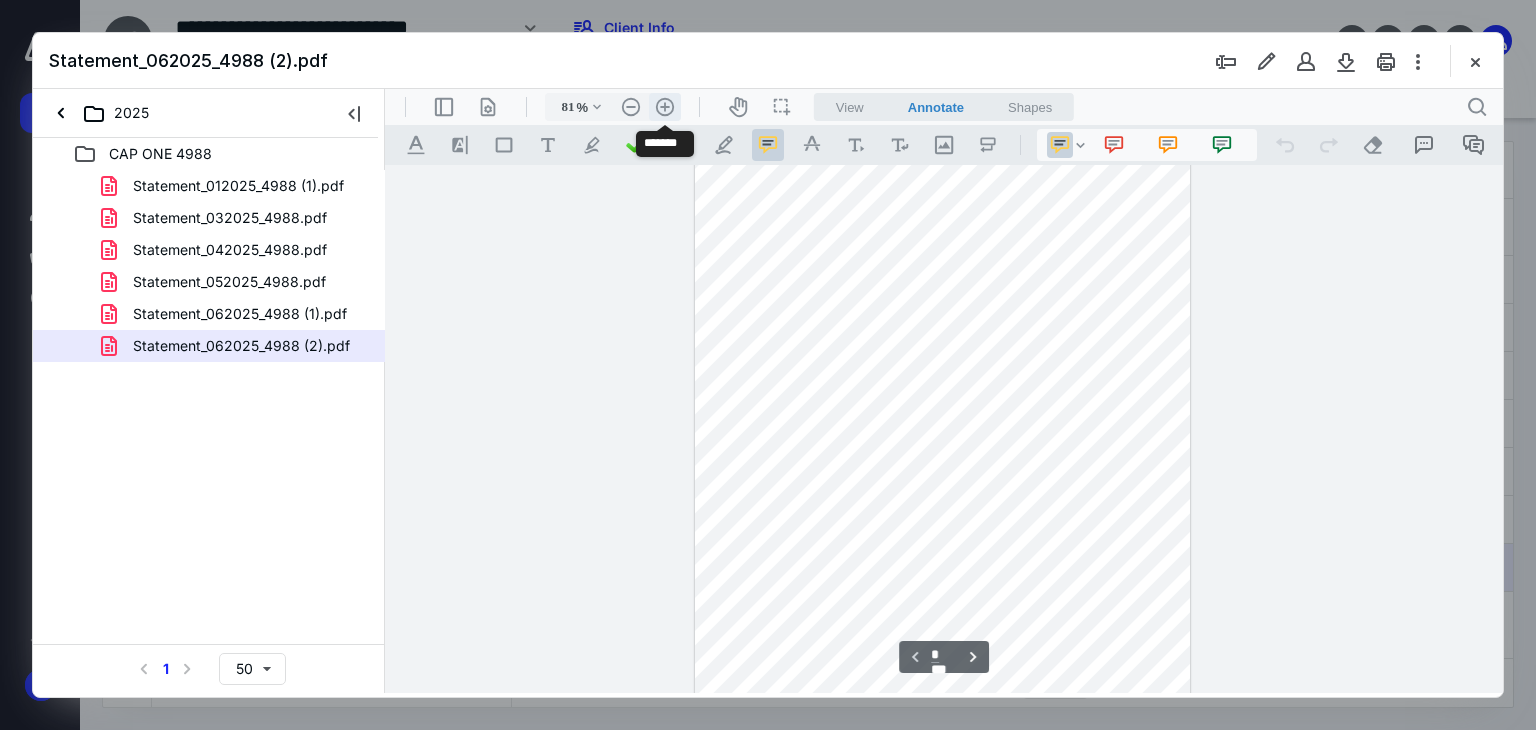 click on ".cls-1{fill:#abb0c4;} icon - header - zoom - in - line" at bounding box center (665, 107) 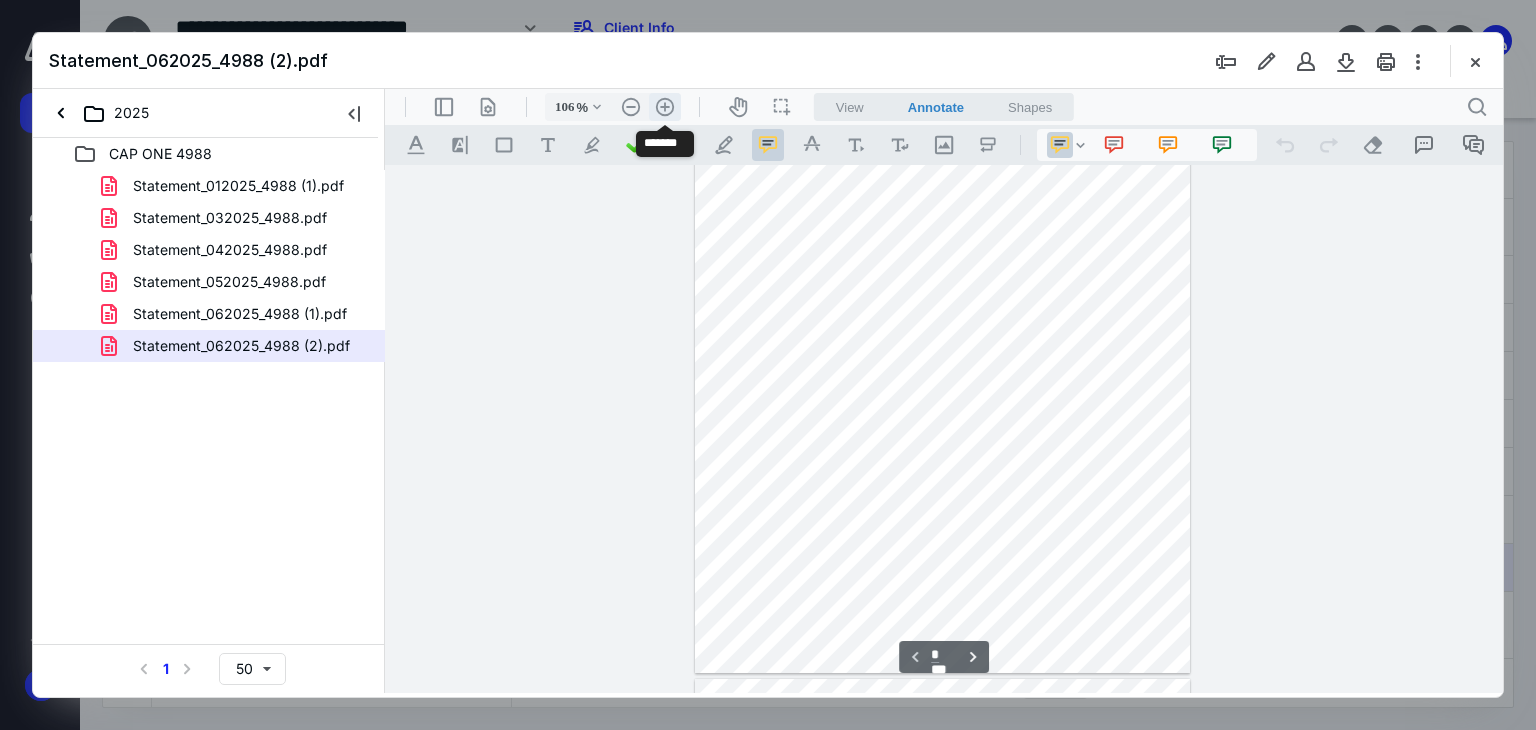 click on ".cls-1{fill:#abb0c4;} icon - header - zoom - in - line" at bounding box center (665, 107) 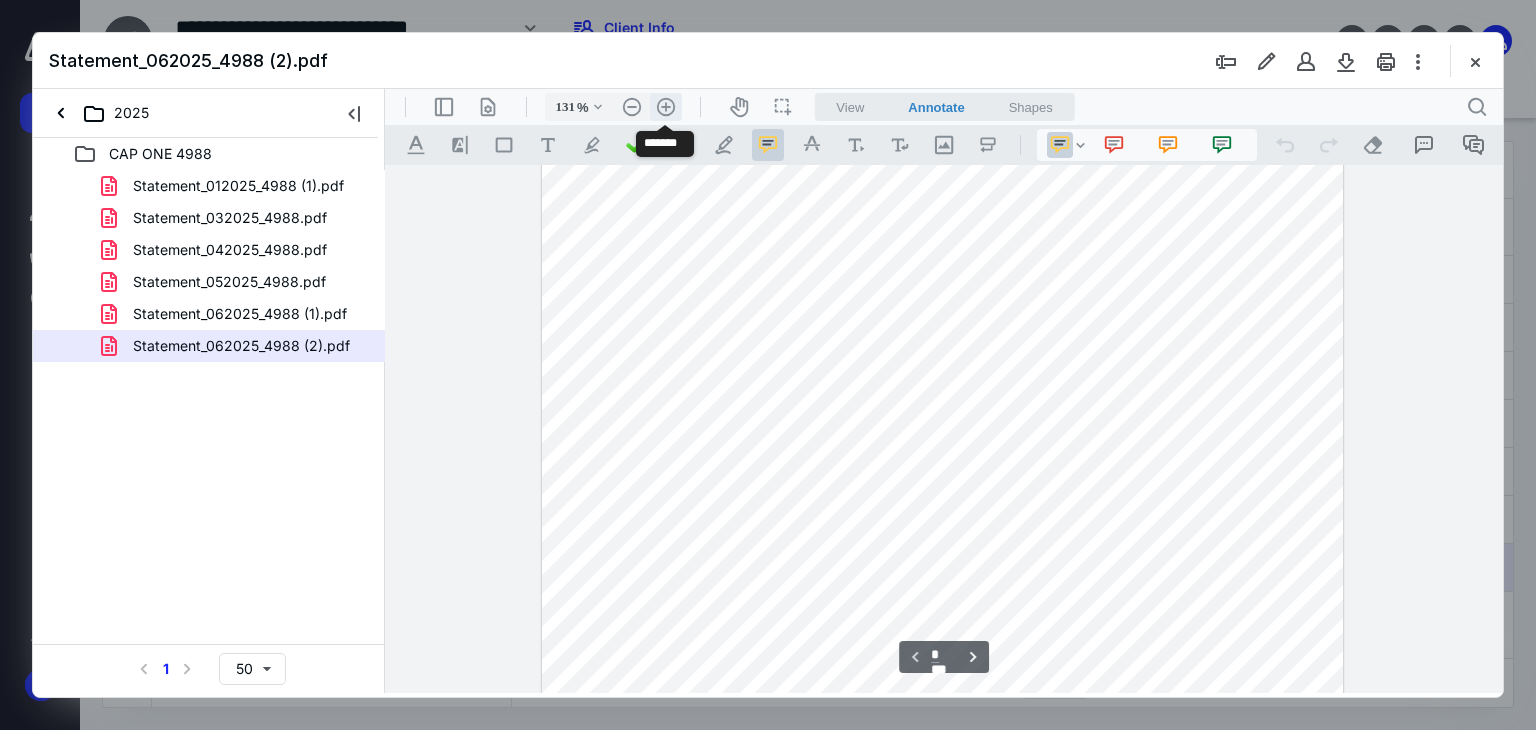 click on ".cls-1{fill:#abb0c4;} icon - header - zoom - in - line" at bounding box center (666, 107) 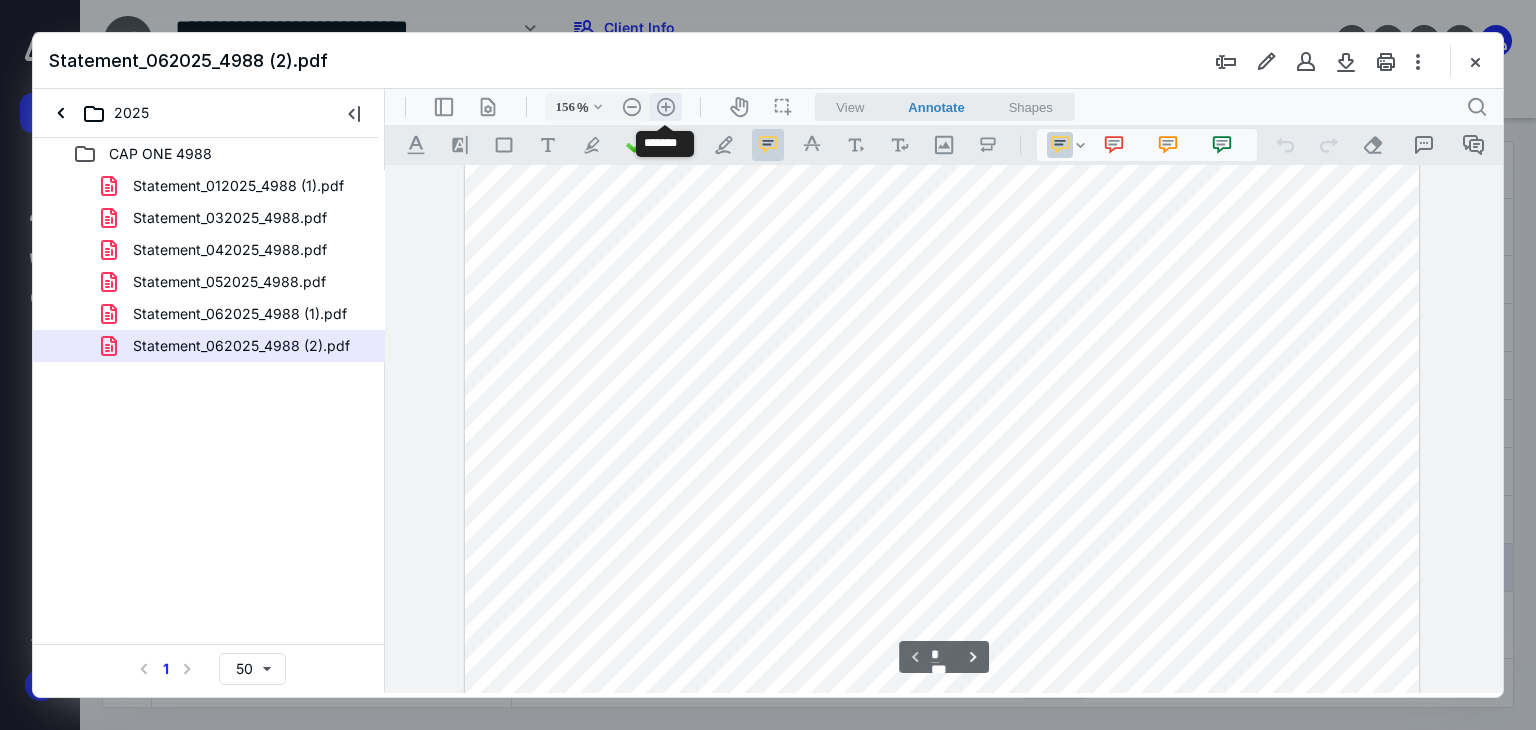 scroll, scrollTop: 308, scrollLeft: 0, axis: vertical 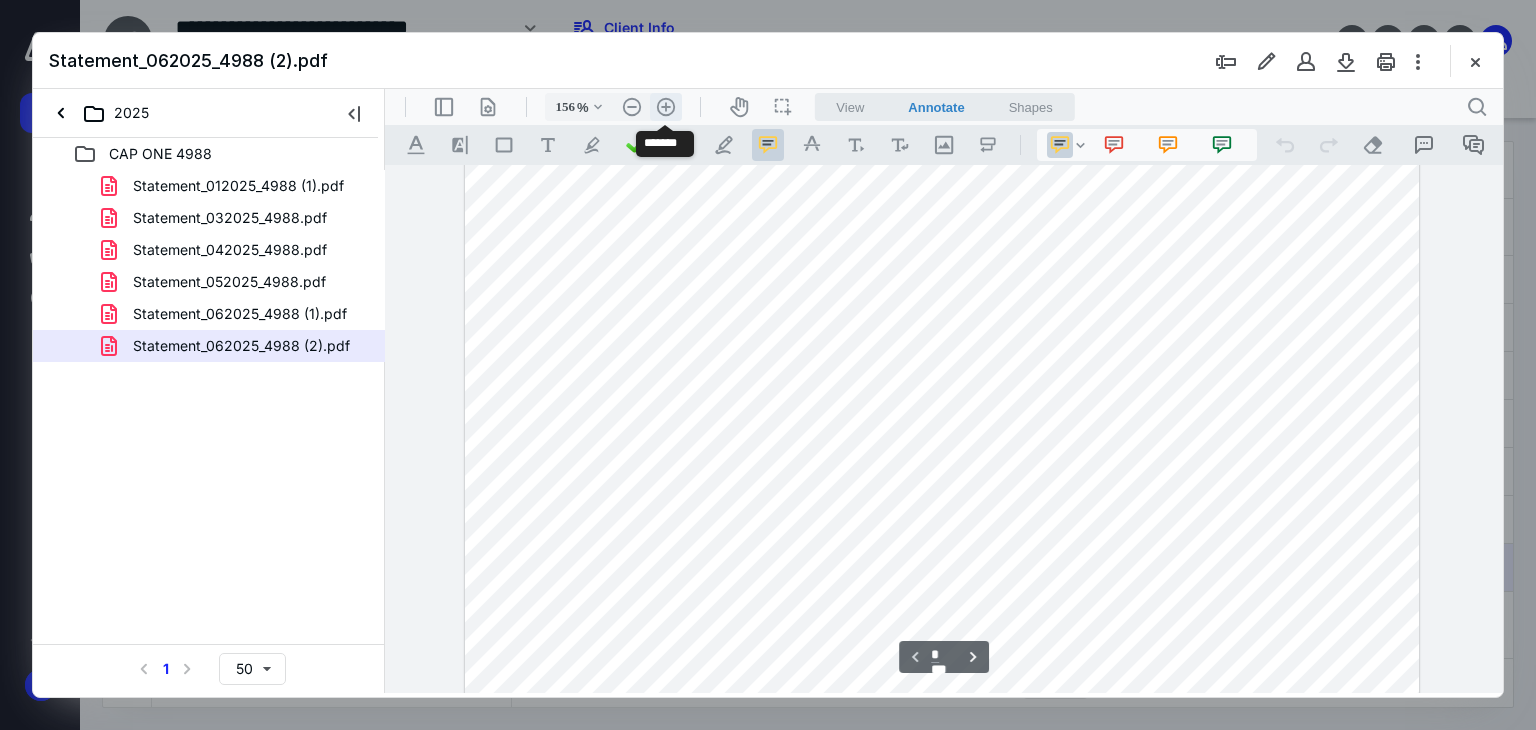 click on ".cls-1{fill:#abb0c4;} icon - header - zoom - in - line" at bounding box center [666, 107] 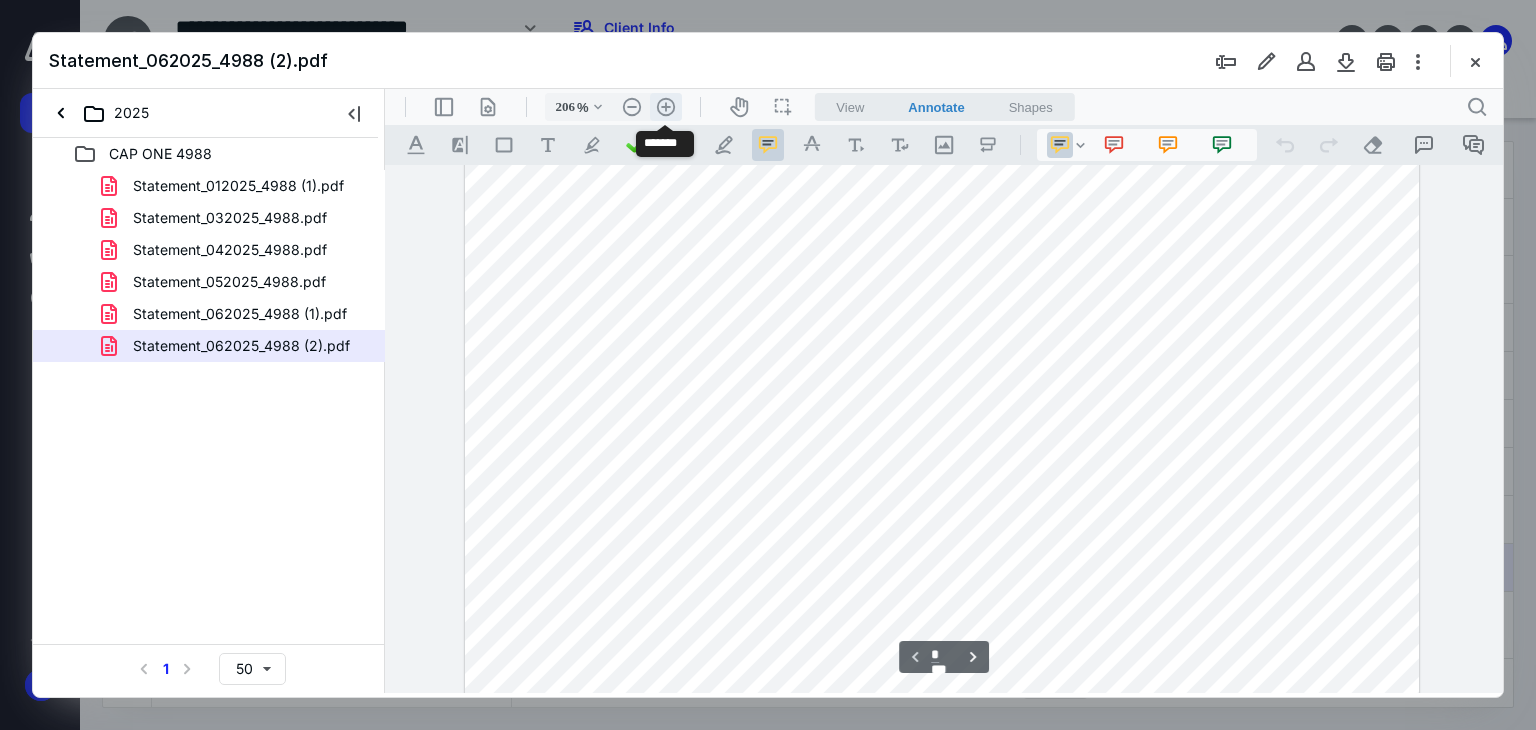 scroll, scrollTop: 479, scrollLeft: 85, axis: both 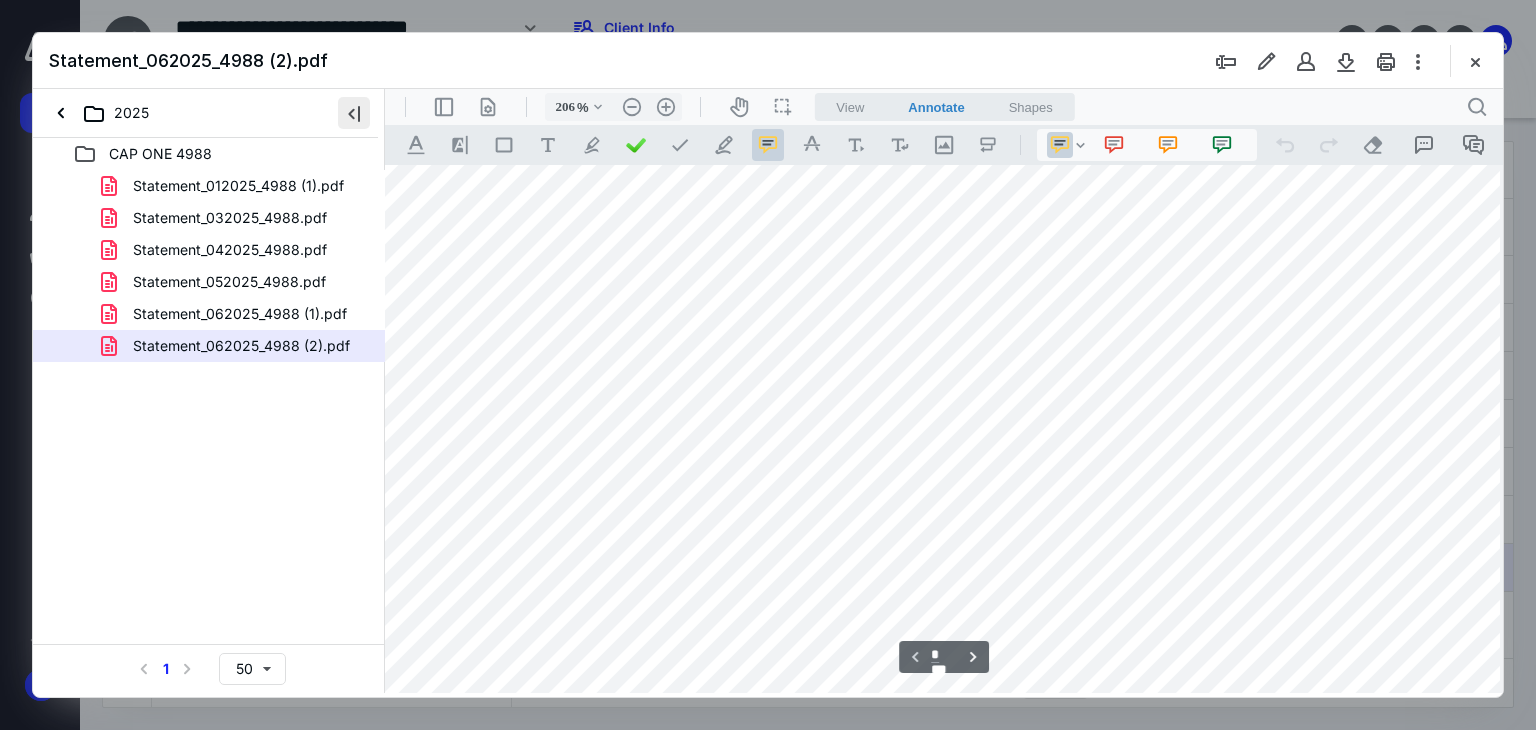 click at bounding box center (354, 113) 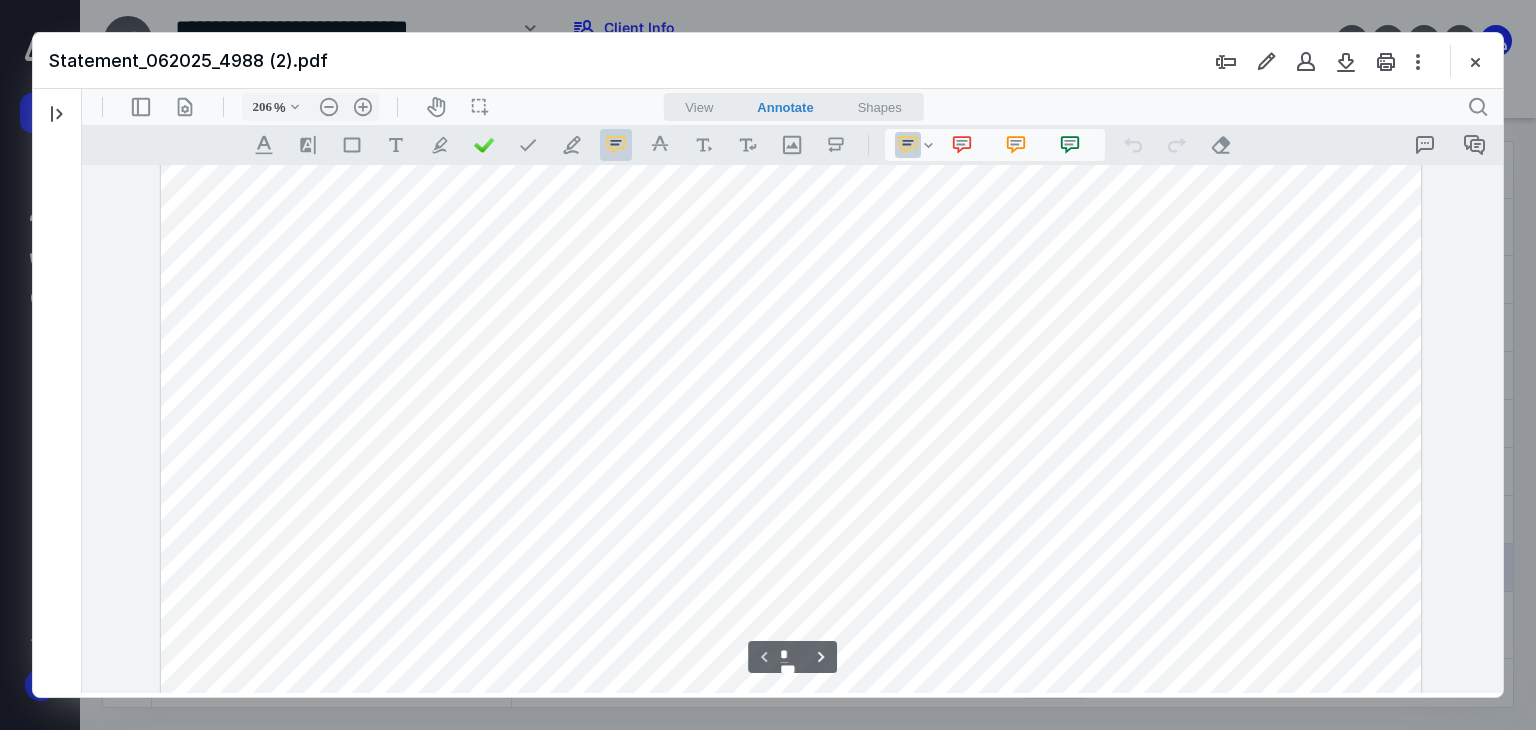 scroll, scrollTop: 179, scrollLeft: 0, axis: vertical 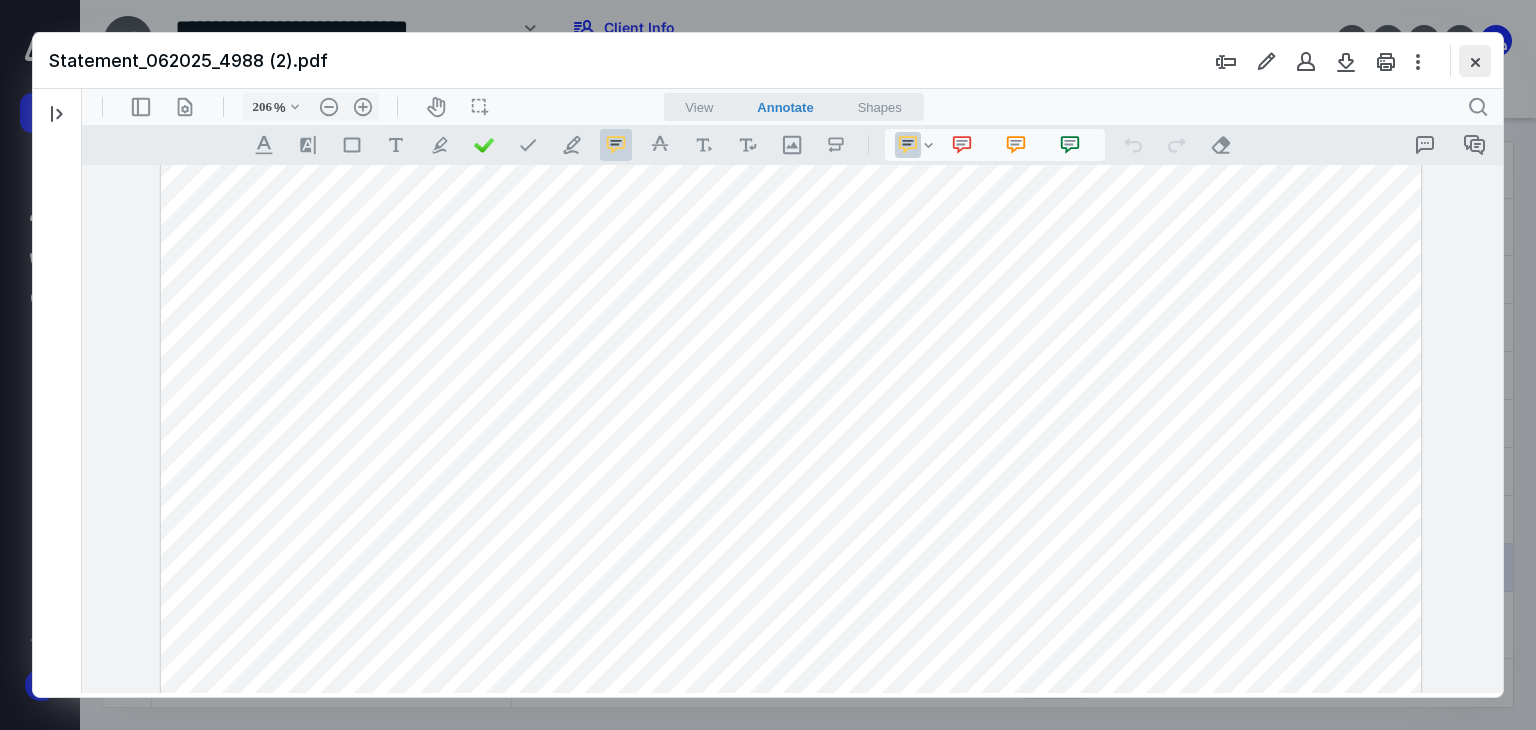 click at bounding box center (1475, 61) 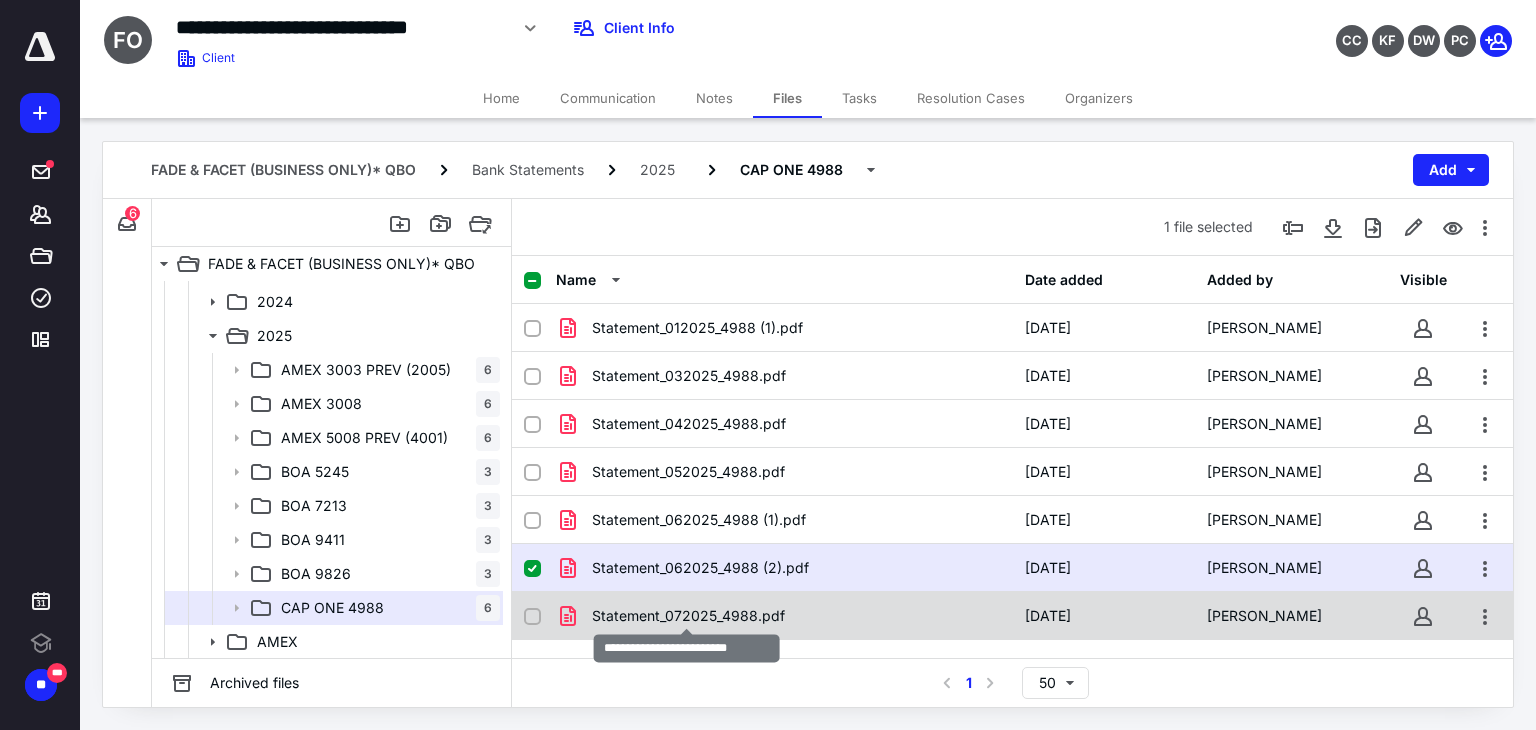 click on "Statement_072025_4988.pdf" at bounding box center (688, 616) 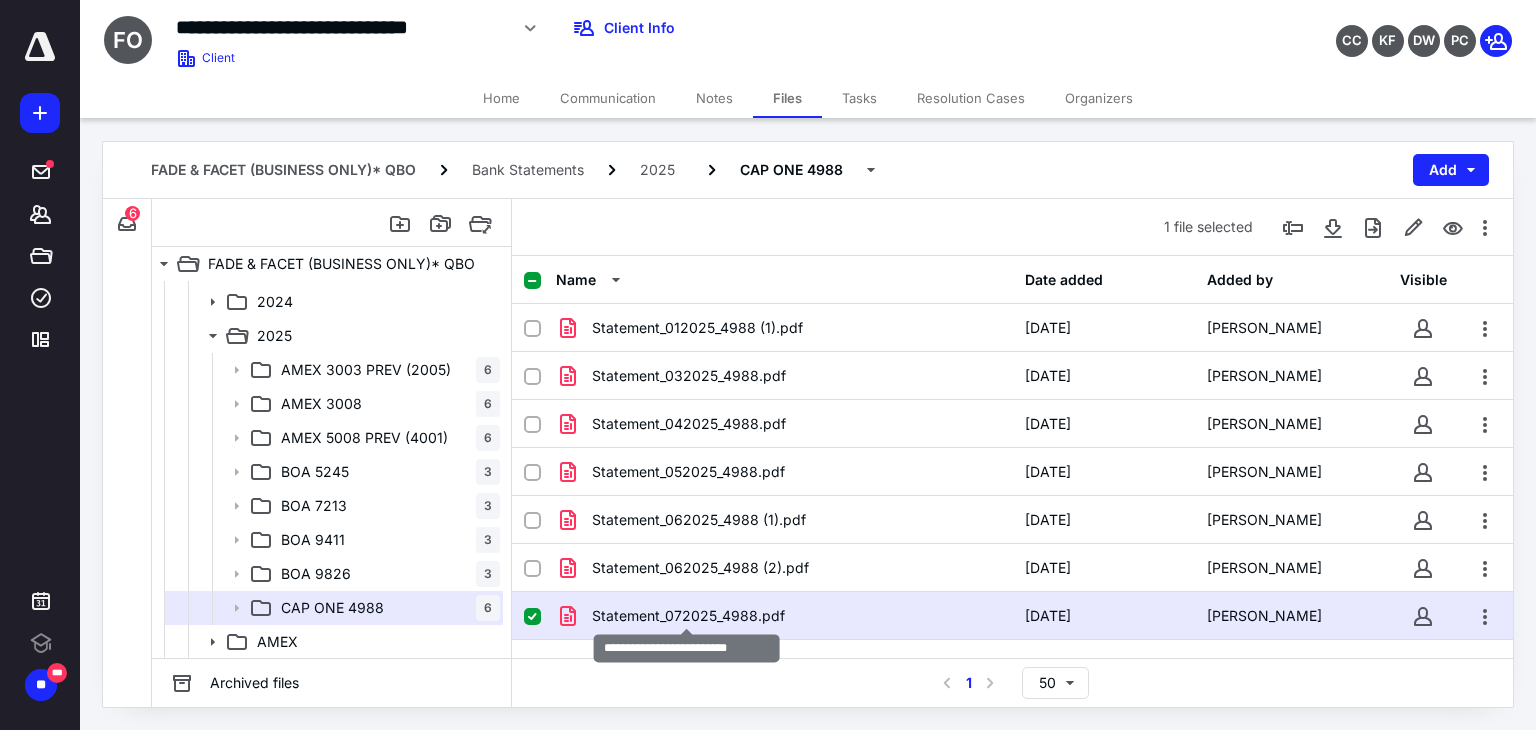 click on "Statement_072025_4988.pdf" at bounding box center [688, 616] 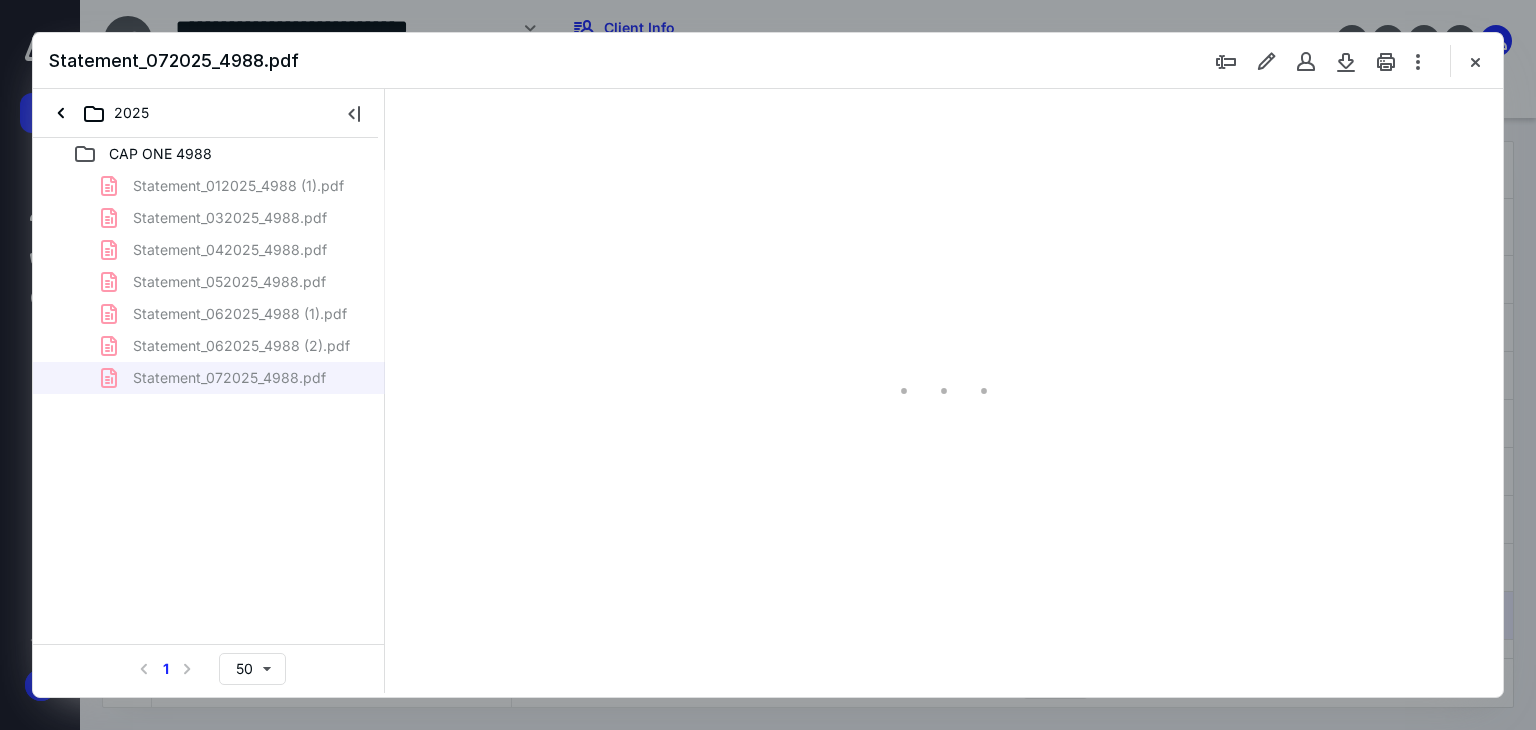 scroll, scrollTop: 0, scrollLeft: 0, axis: both 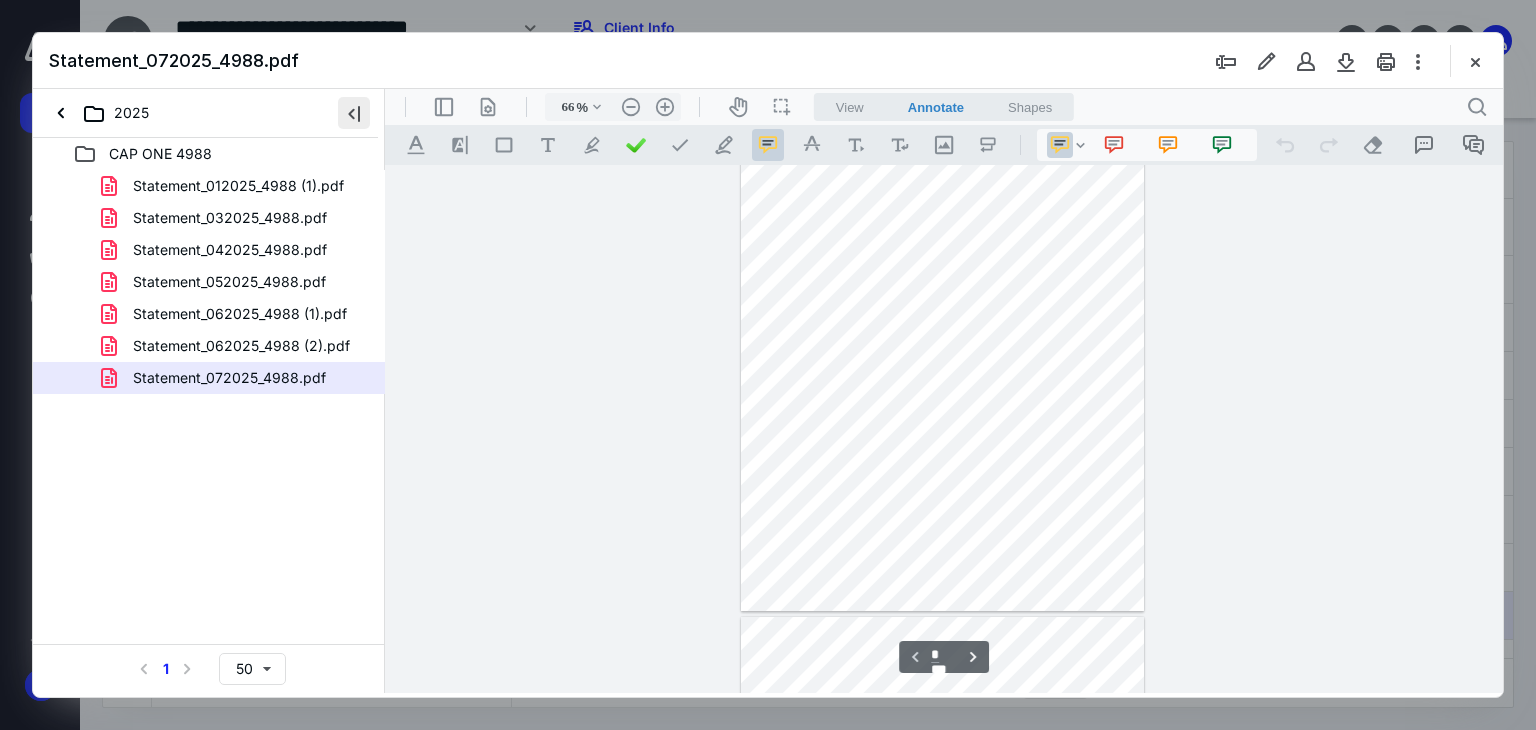 click at bounding box center [354, 113] 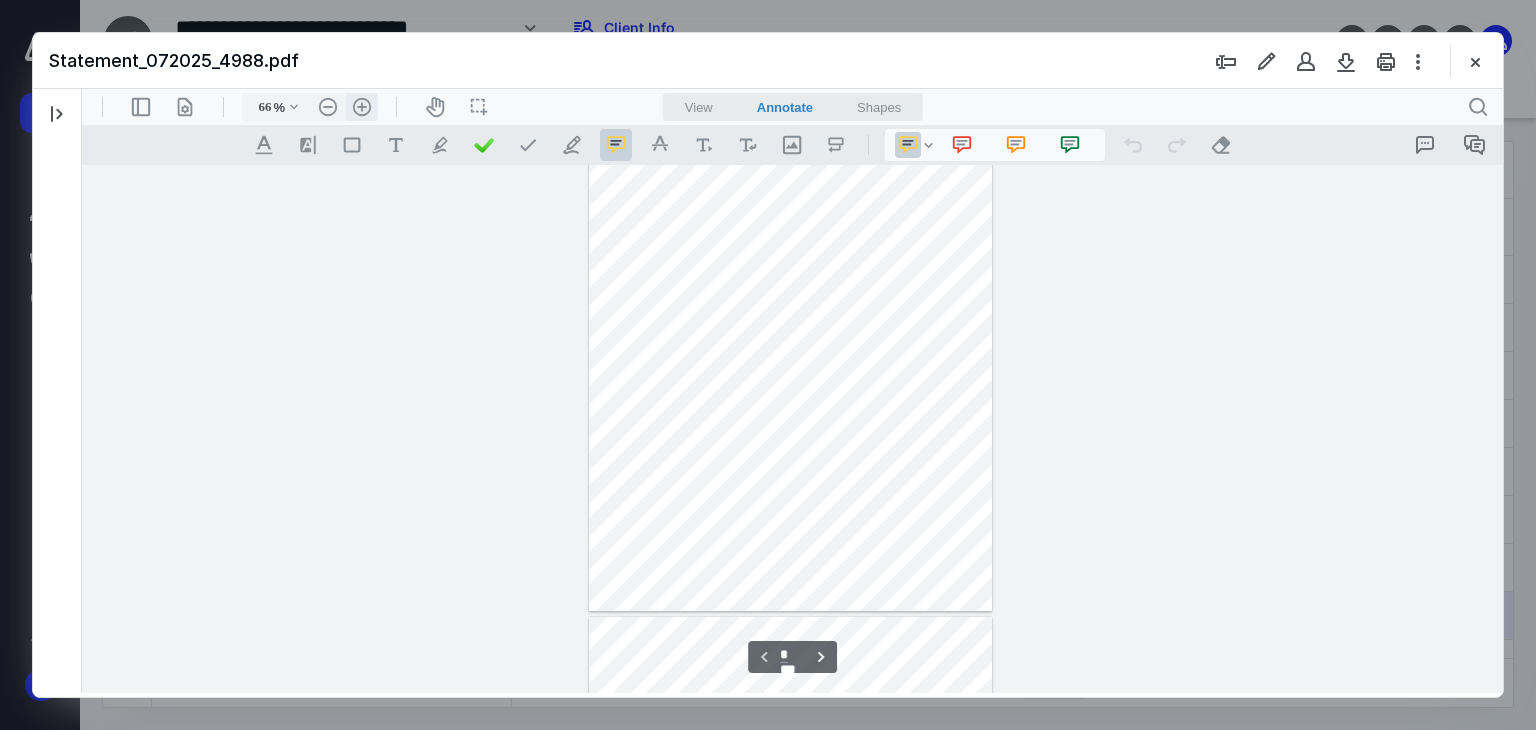 click on ".cls-1{fill:#abb0c4;} icon - header - zoom - in - line" at bounding box center (362, 107) 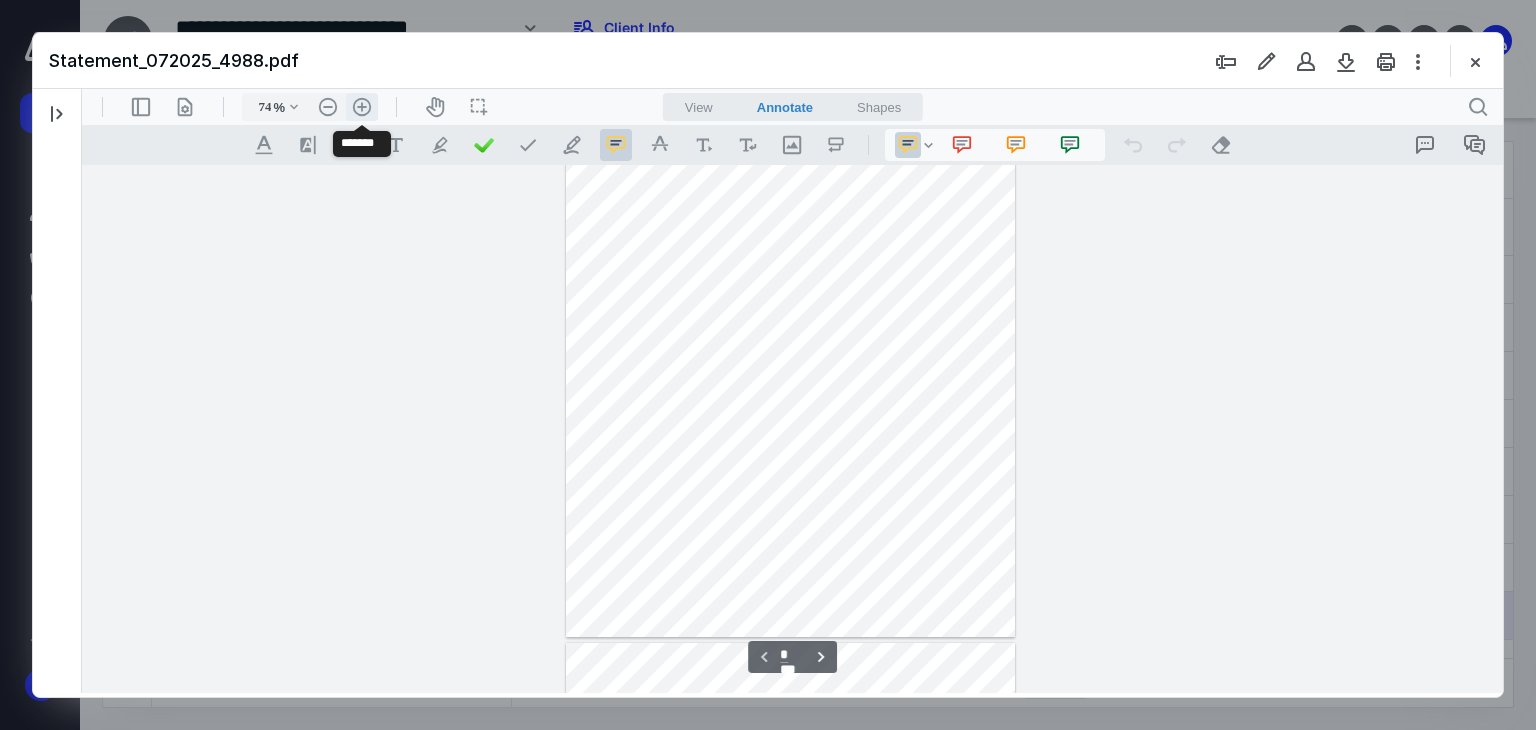 click on ".cls-1{fill:#abb0c4;} icon - header - zoom - in - line" at bounding box center (362, 107) 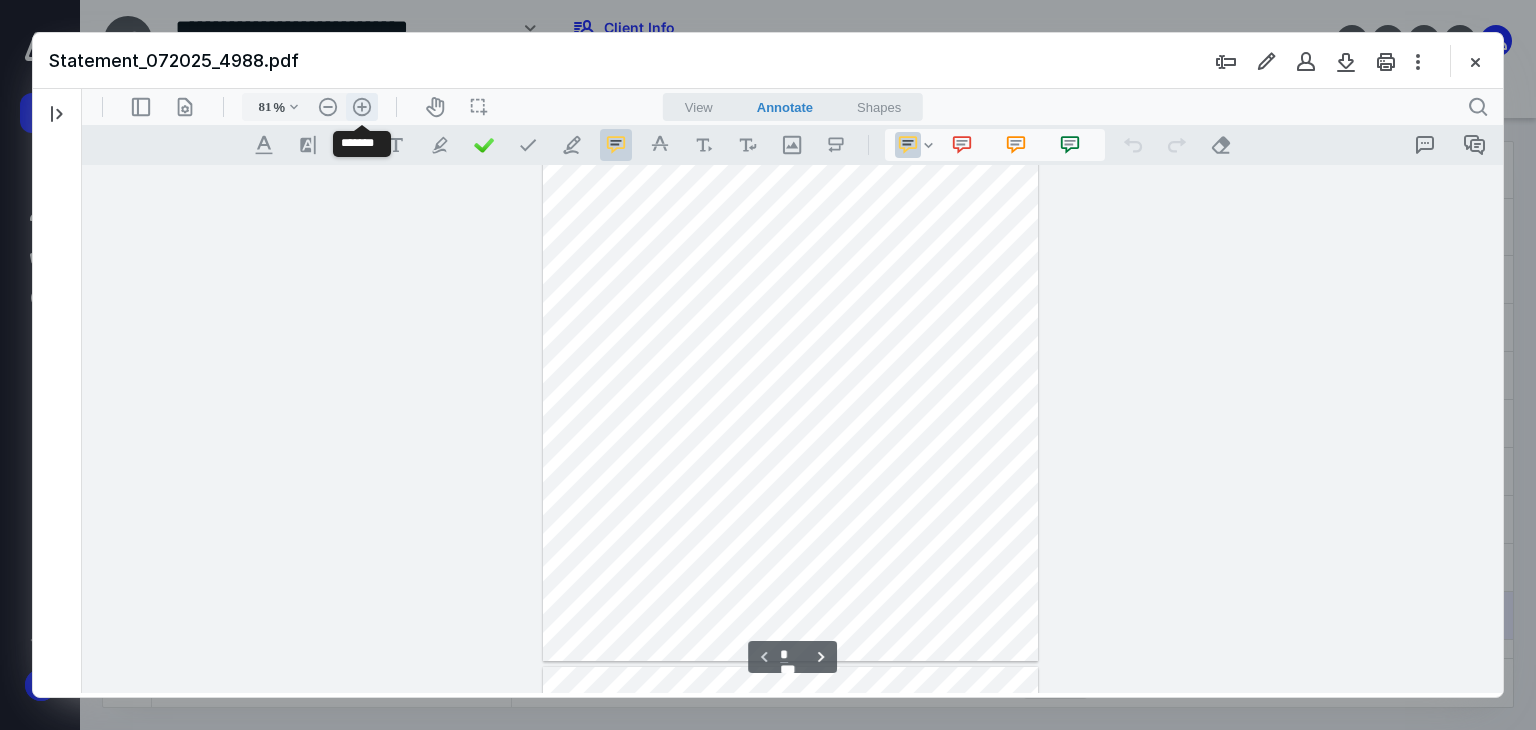 click on ".cls-1{fill:#abb0c4;} icon - header - zoom - in - line" at bounding box center [362, 107] 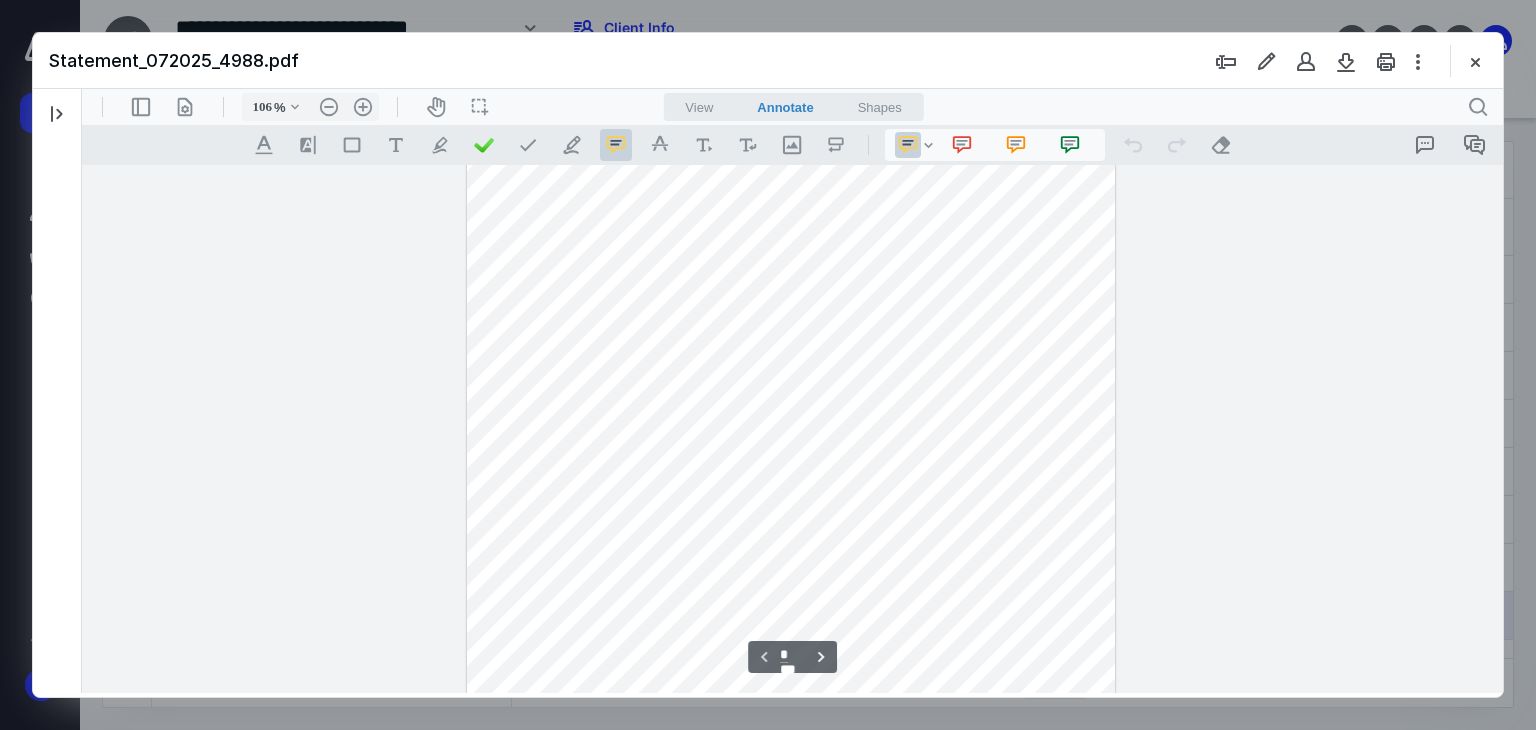 scroll, scrollTop: 63, scrollLeft: 0, axis: vertical 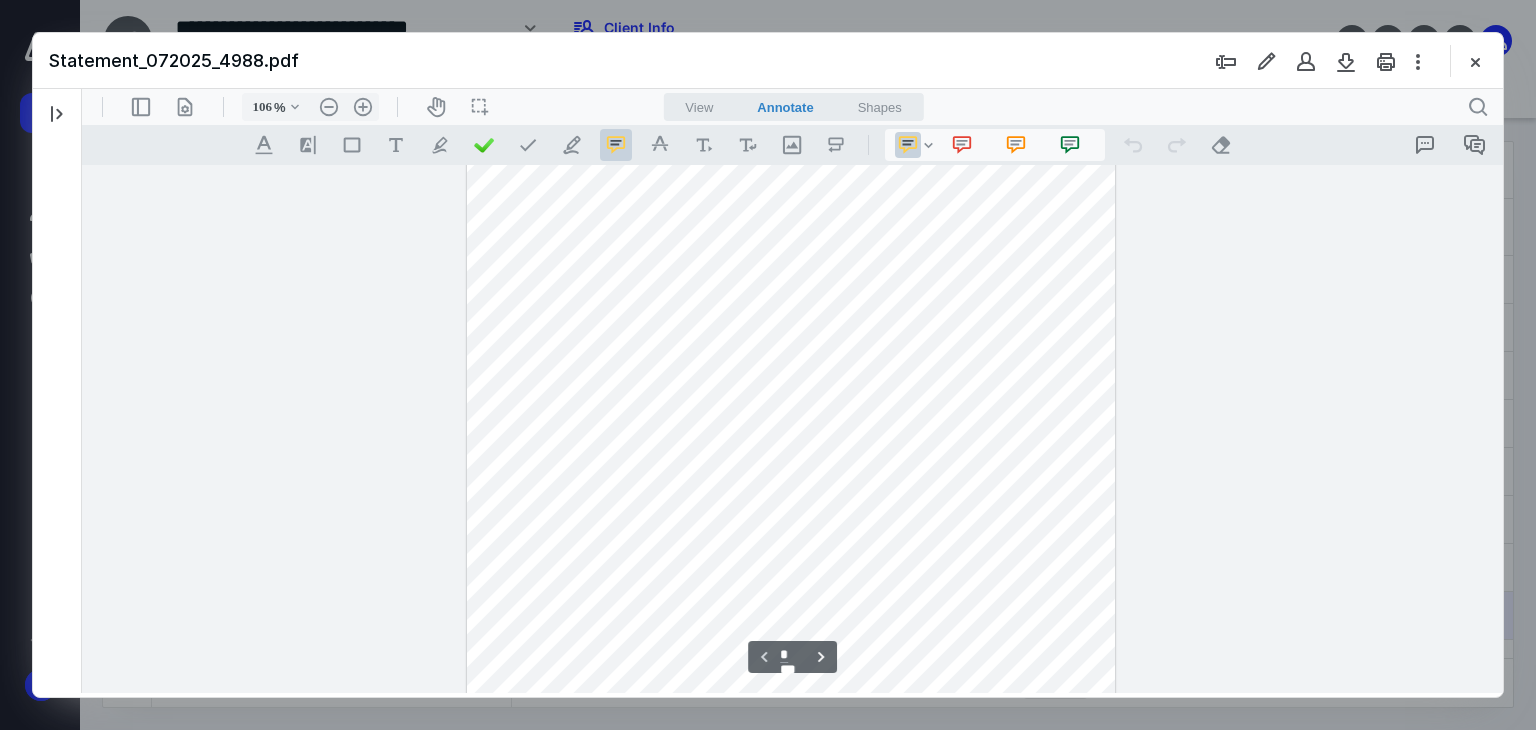 type 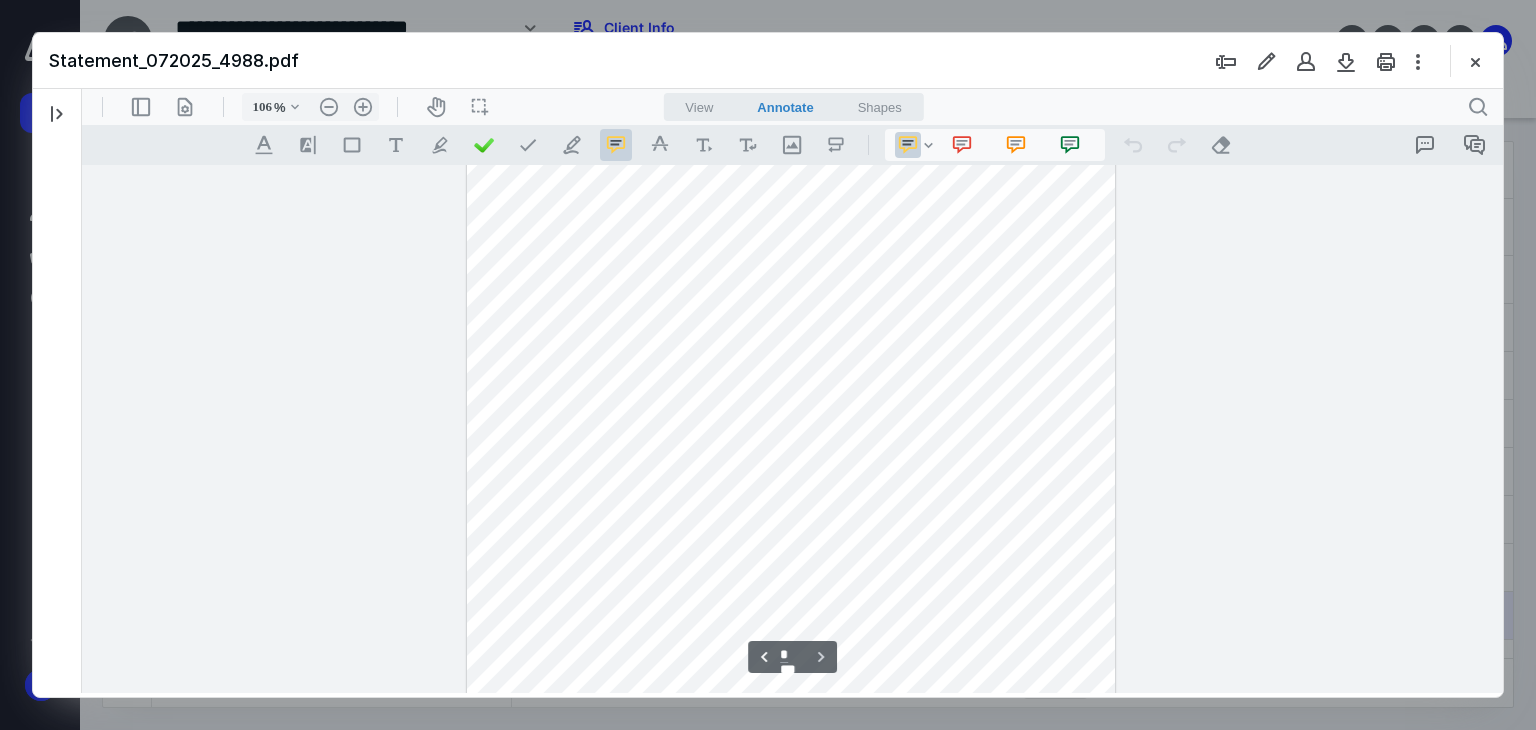 scroll, scrollTop: 2860, scrollLeft: 0, axis: vertical 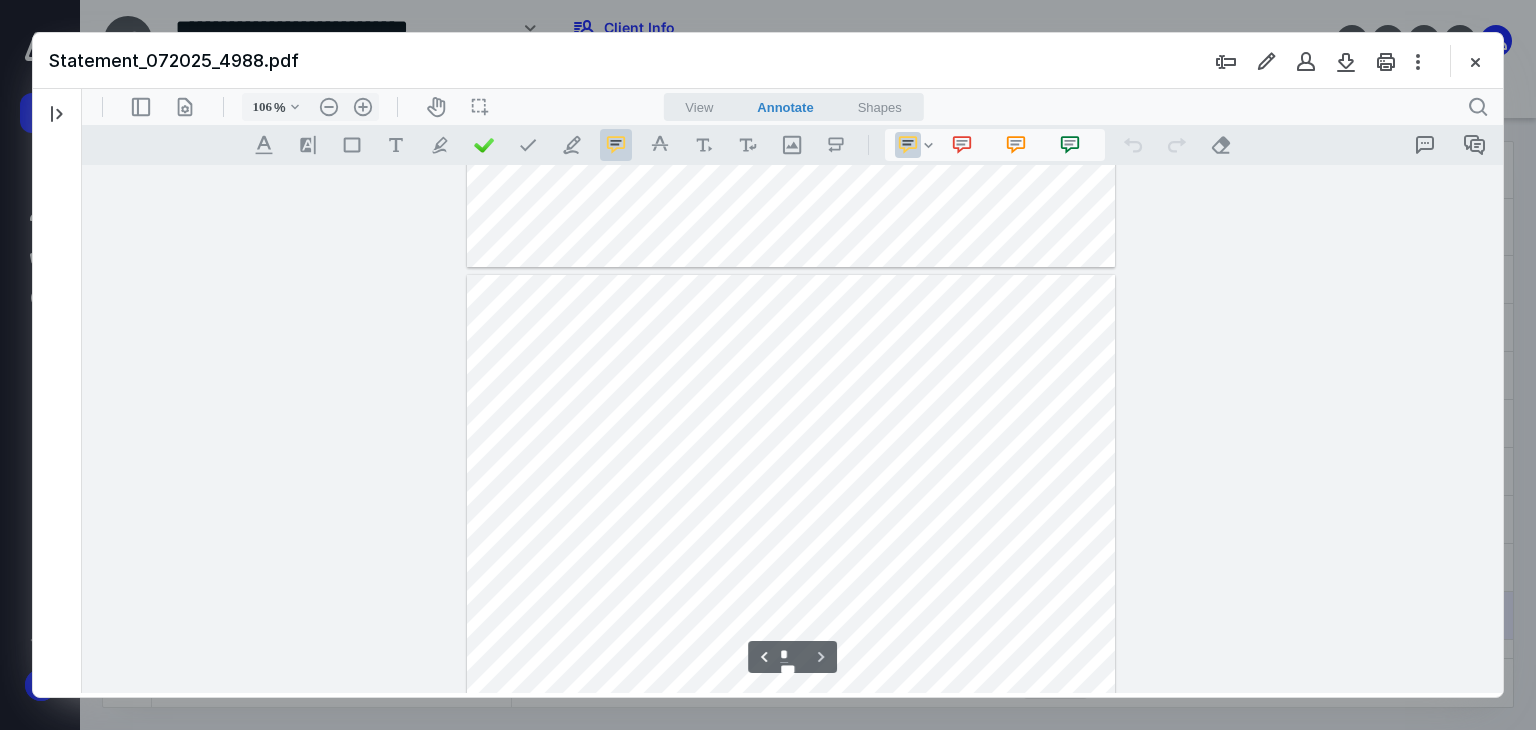 type on "*" 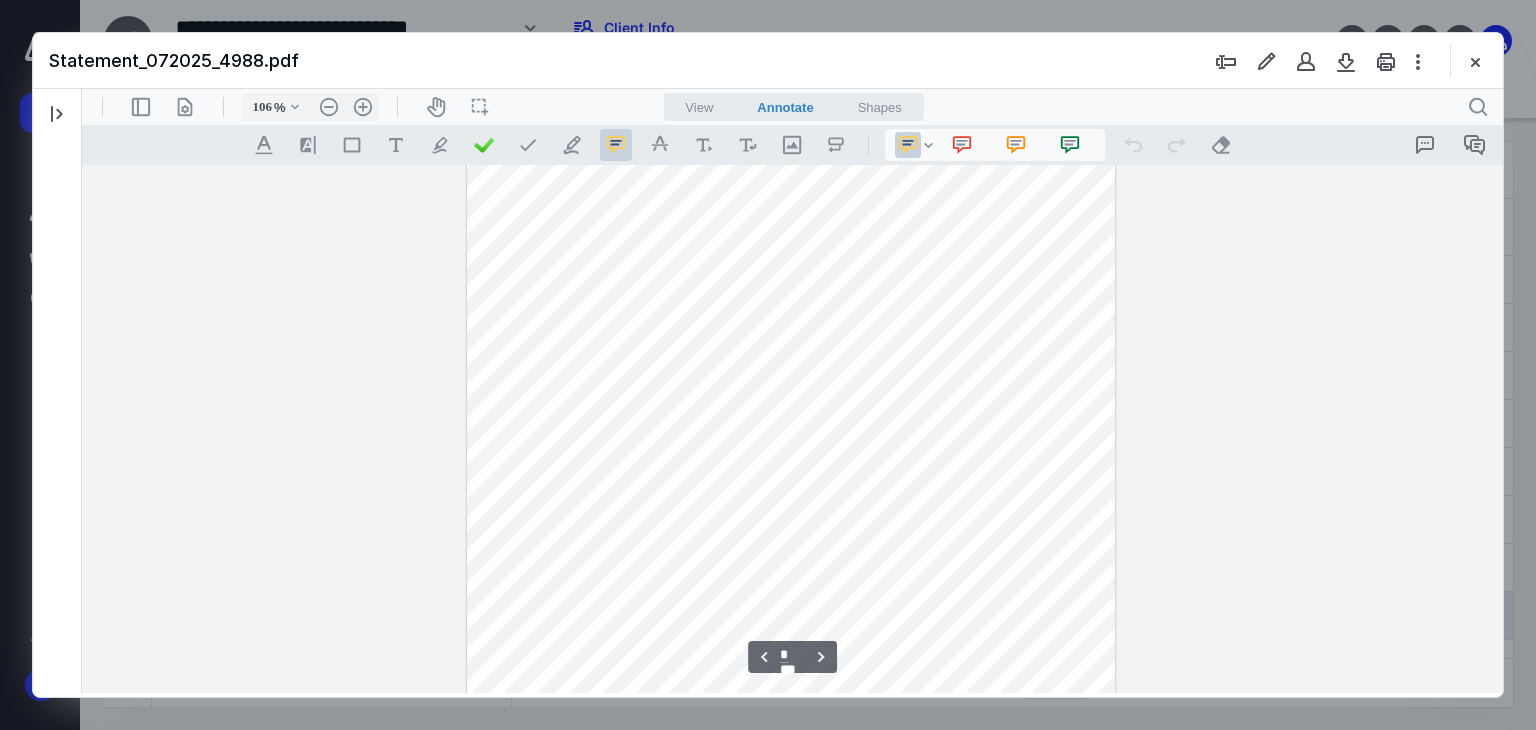 scroll, scrollTop: 1760, scrollLeft: 0, axis: vertical 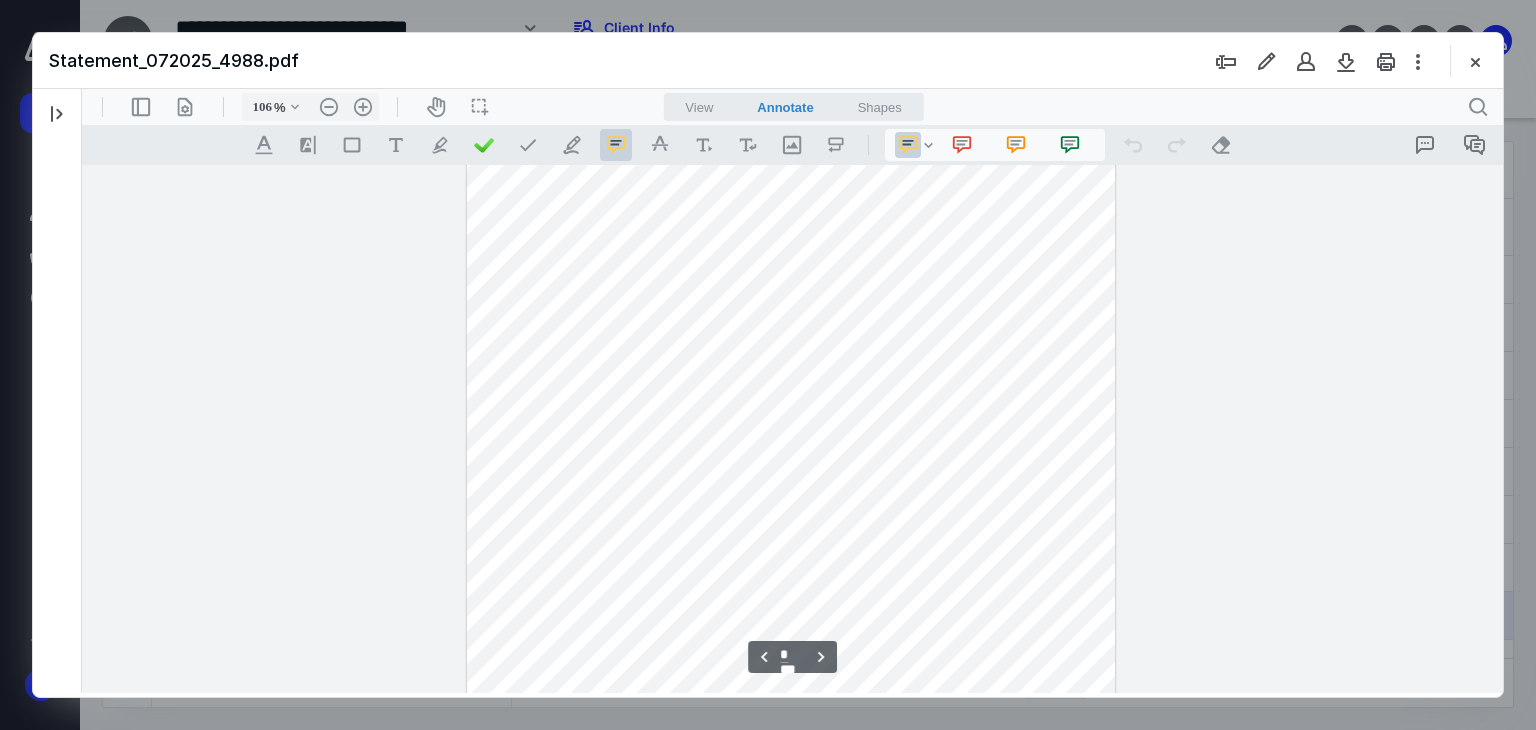 click on "Statement_072025_4988.pdf" at bounding box center (768, 61) 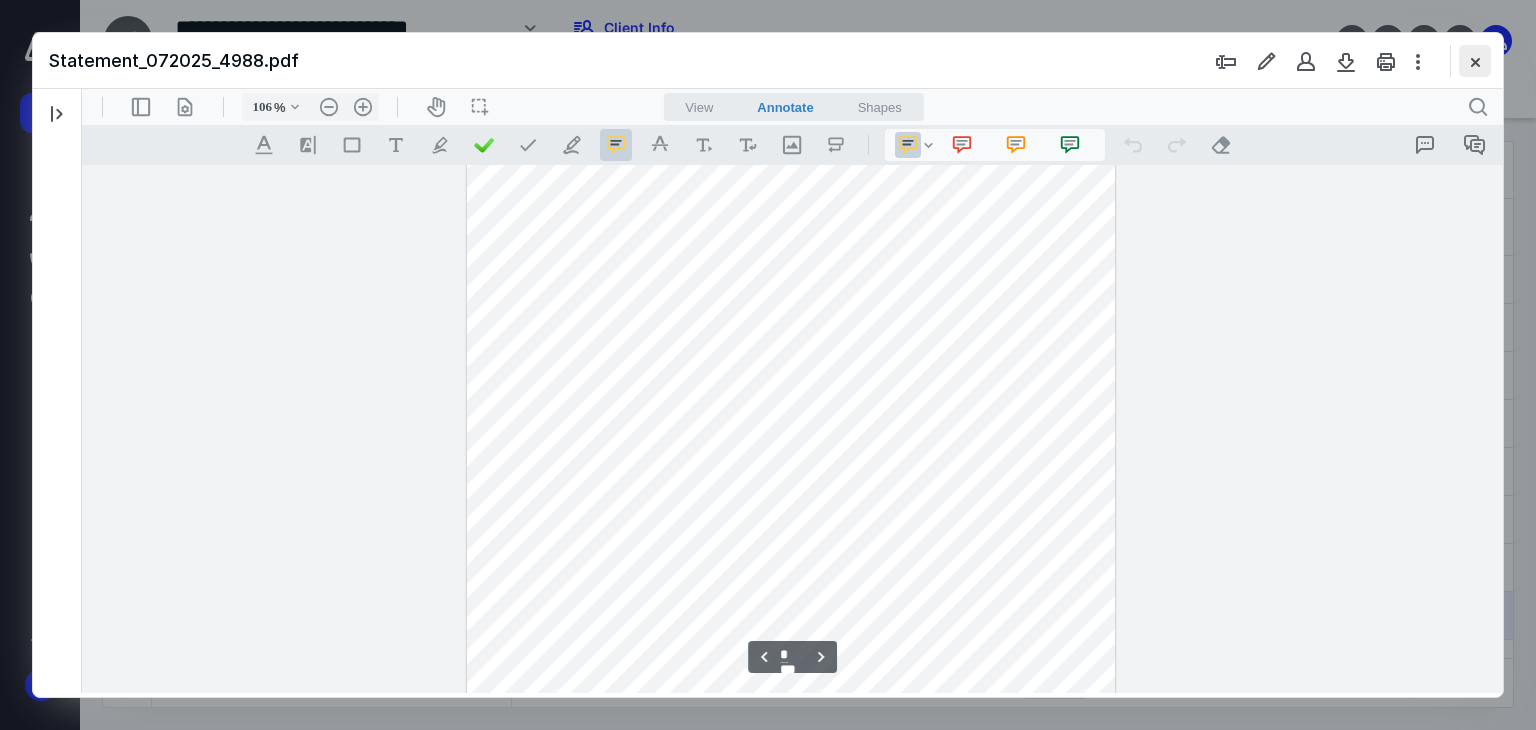 click at bounding box center (1475, 61) 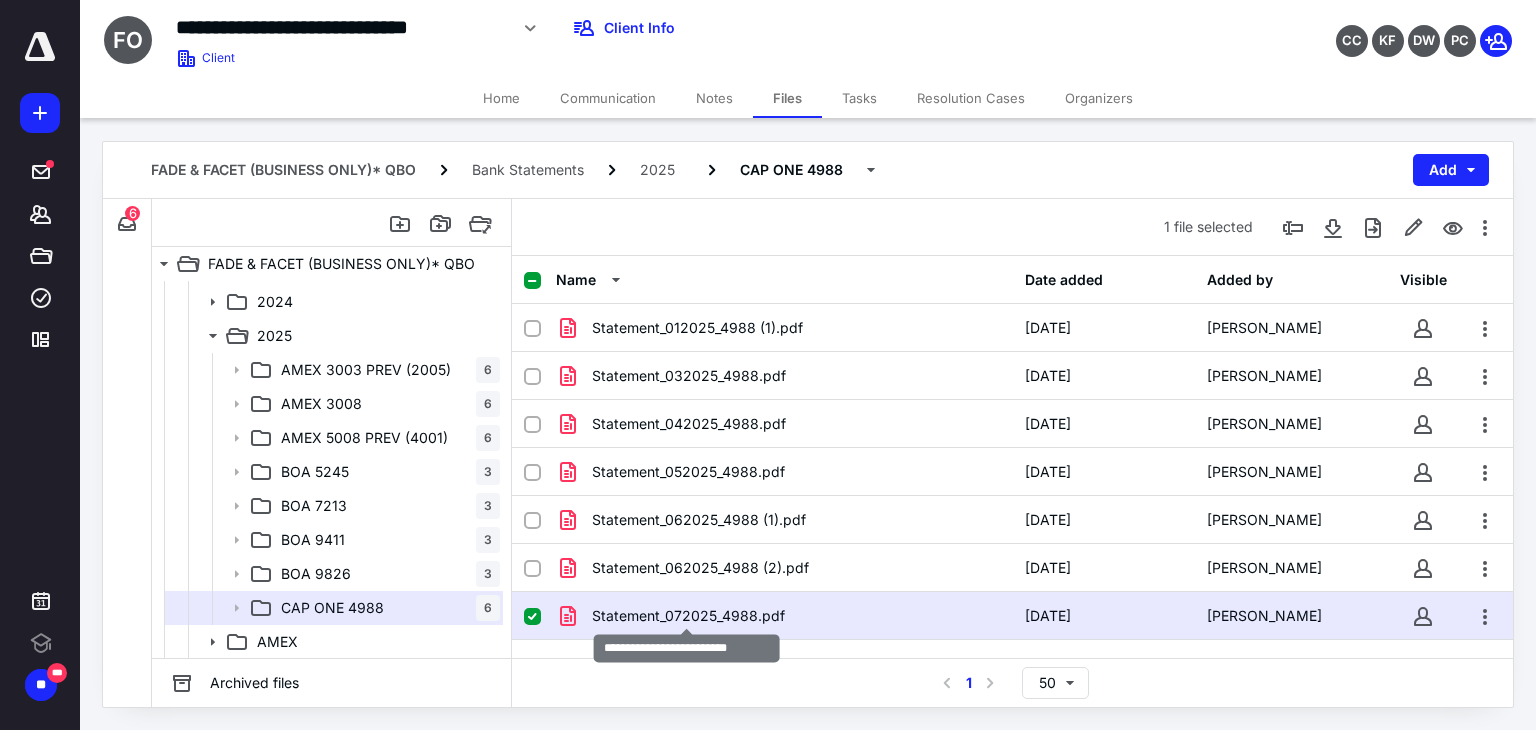 click on "Statement_072025_4988.pdf" at bounding box center (688, 616) 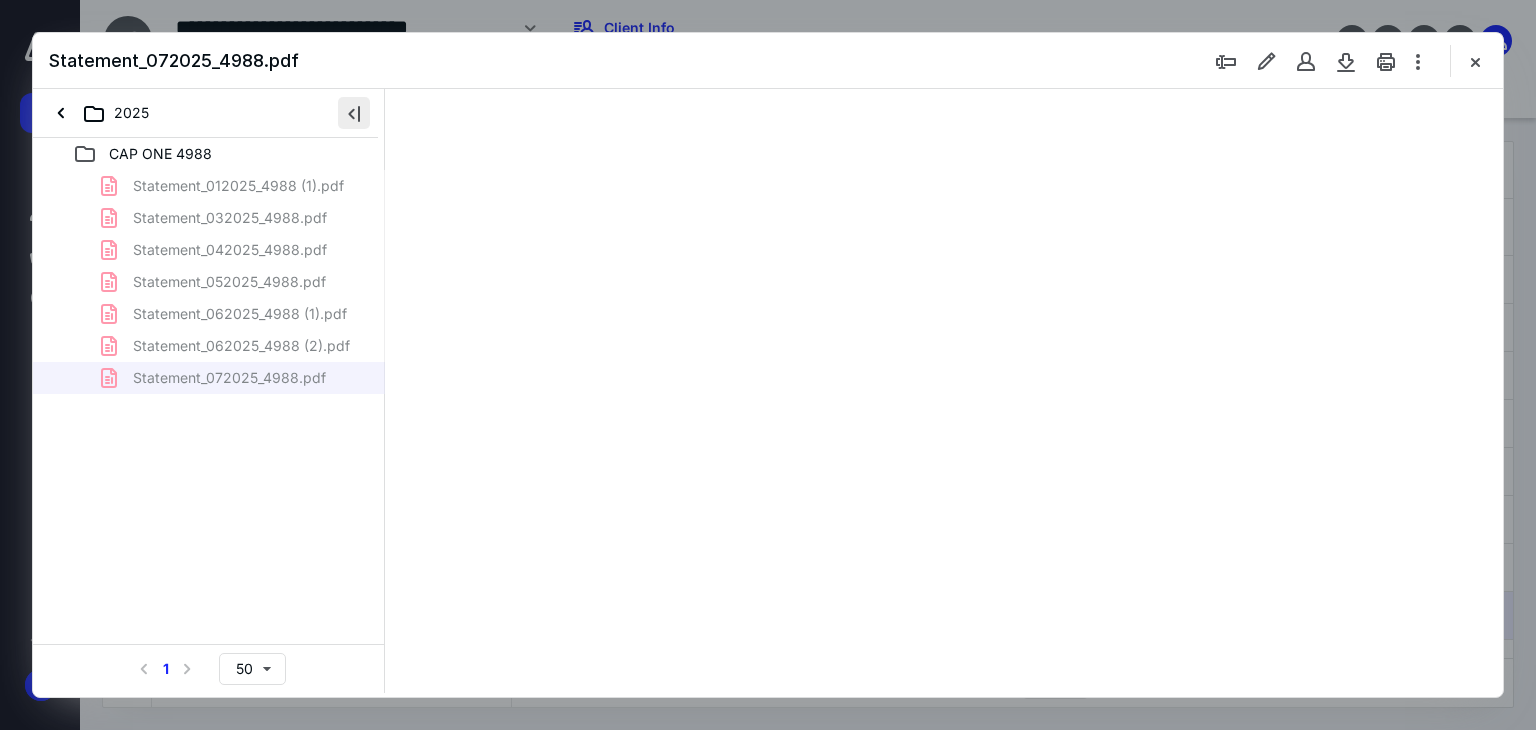 click at bounding box center (354, 113) 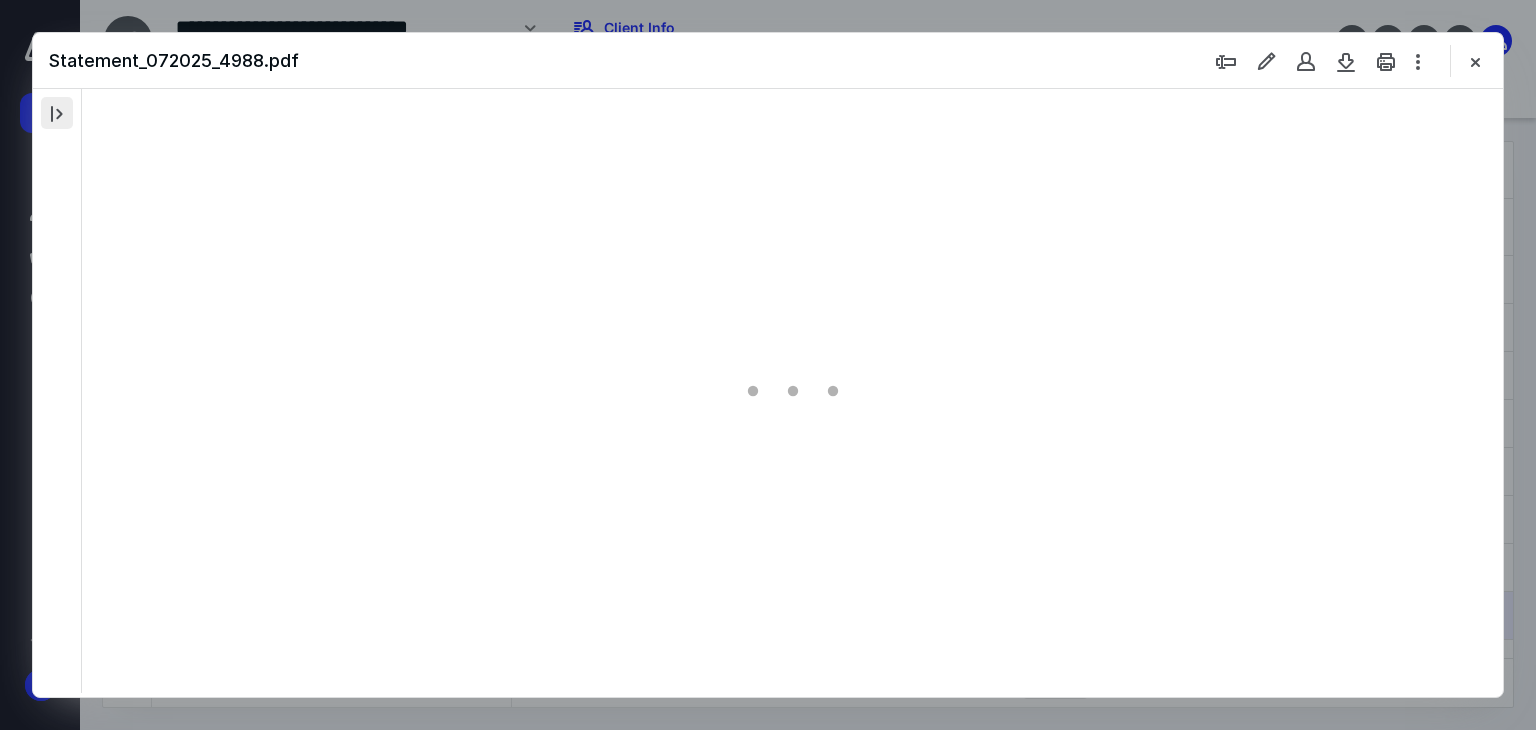 scroll, scrollTop: 0, scrollLeft: 0, axis: both 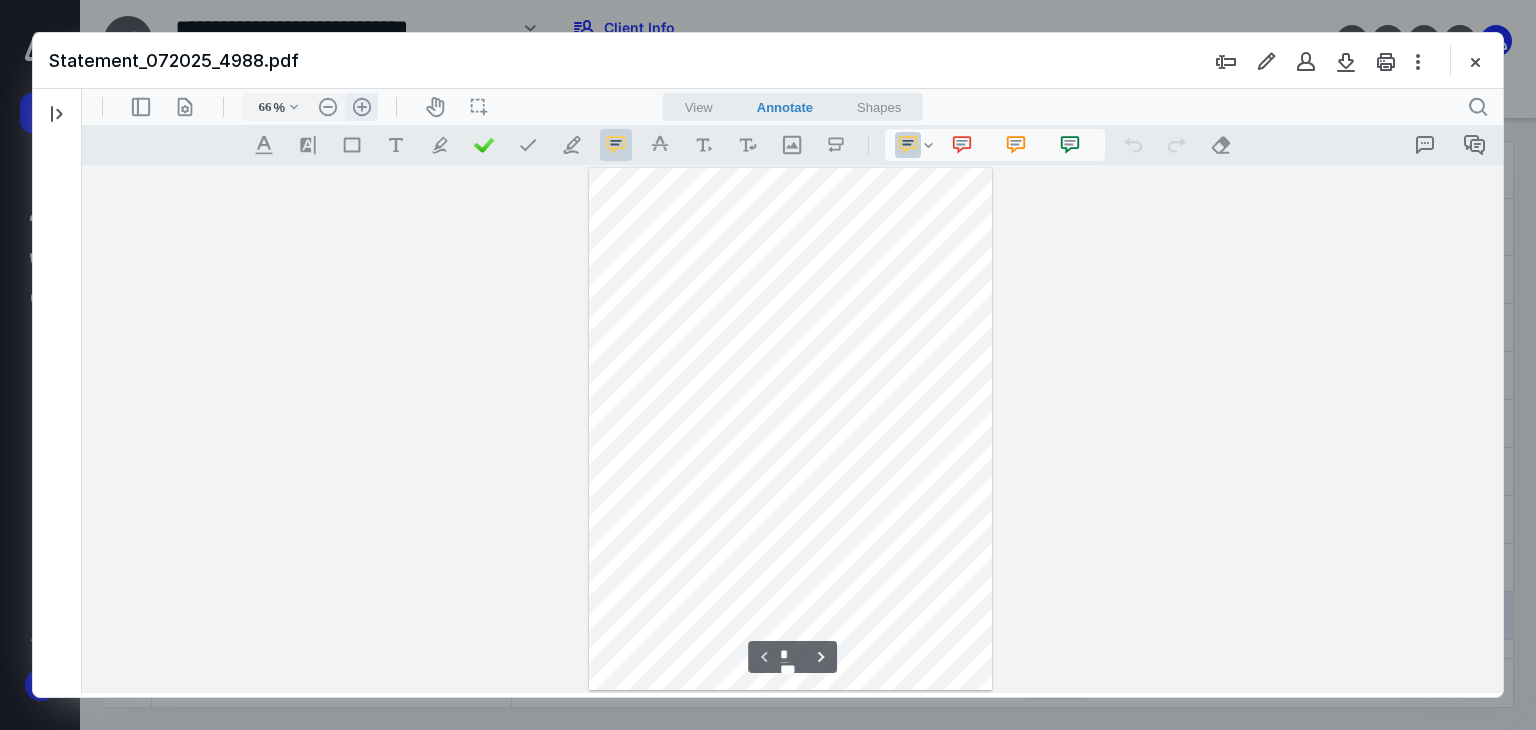 click on ".cls-1{fill:#abb0c4;} icon - header - zoom - in - line" at bounding box center (362, 107) 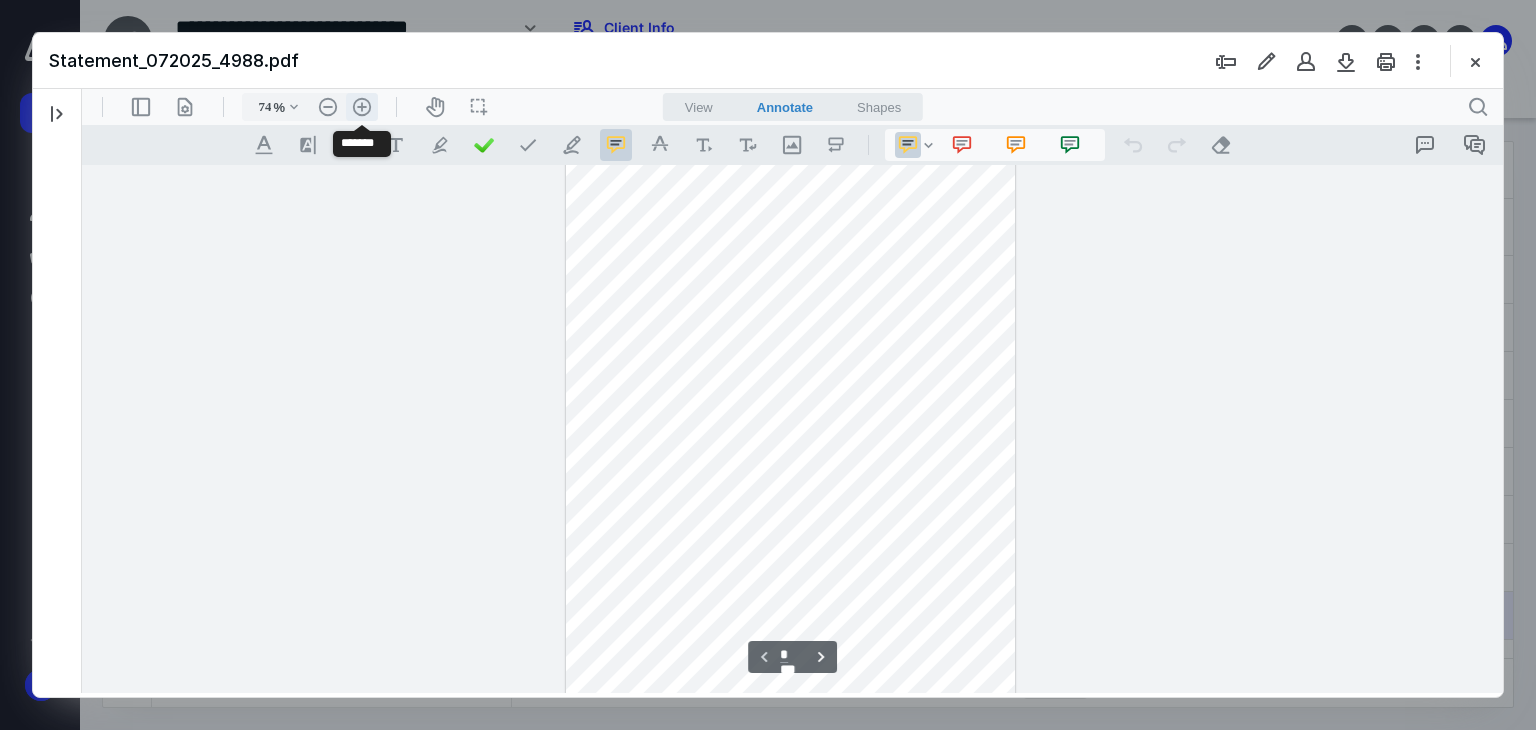 click on ".cls-1{fill:#abb0c4;} icon - header - zoom - in - line" at bounding box center [362, 107] 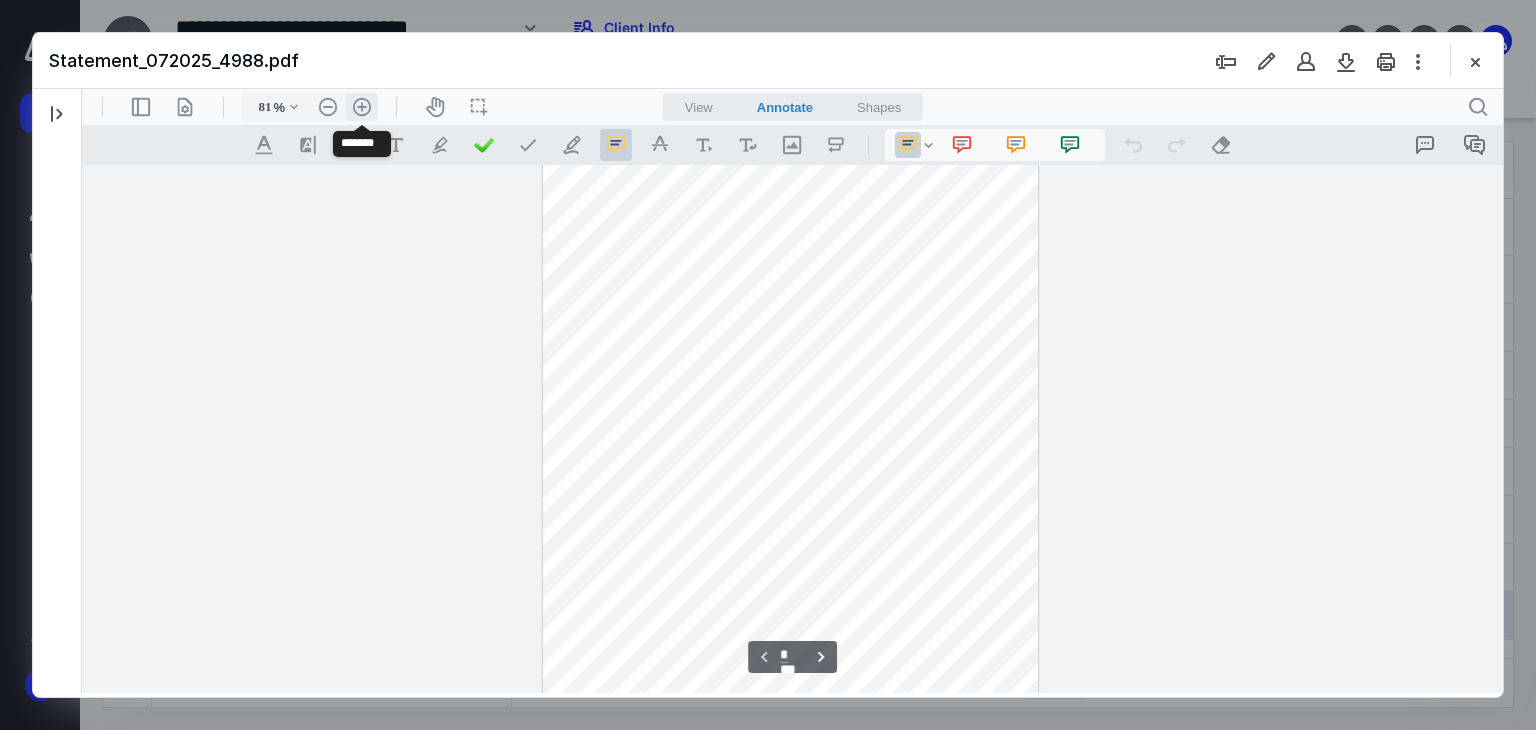click on ".cls-1{fill:#abb0c4;} icon - header - zoom - in - line" at bounding box center [362, 107] 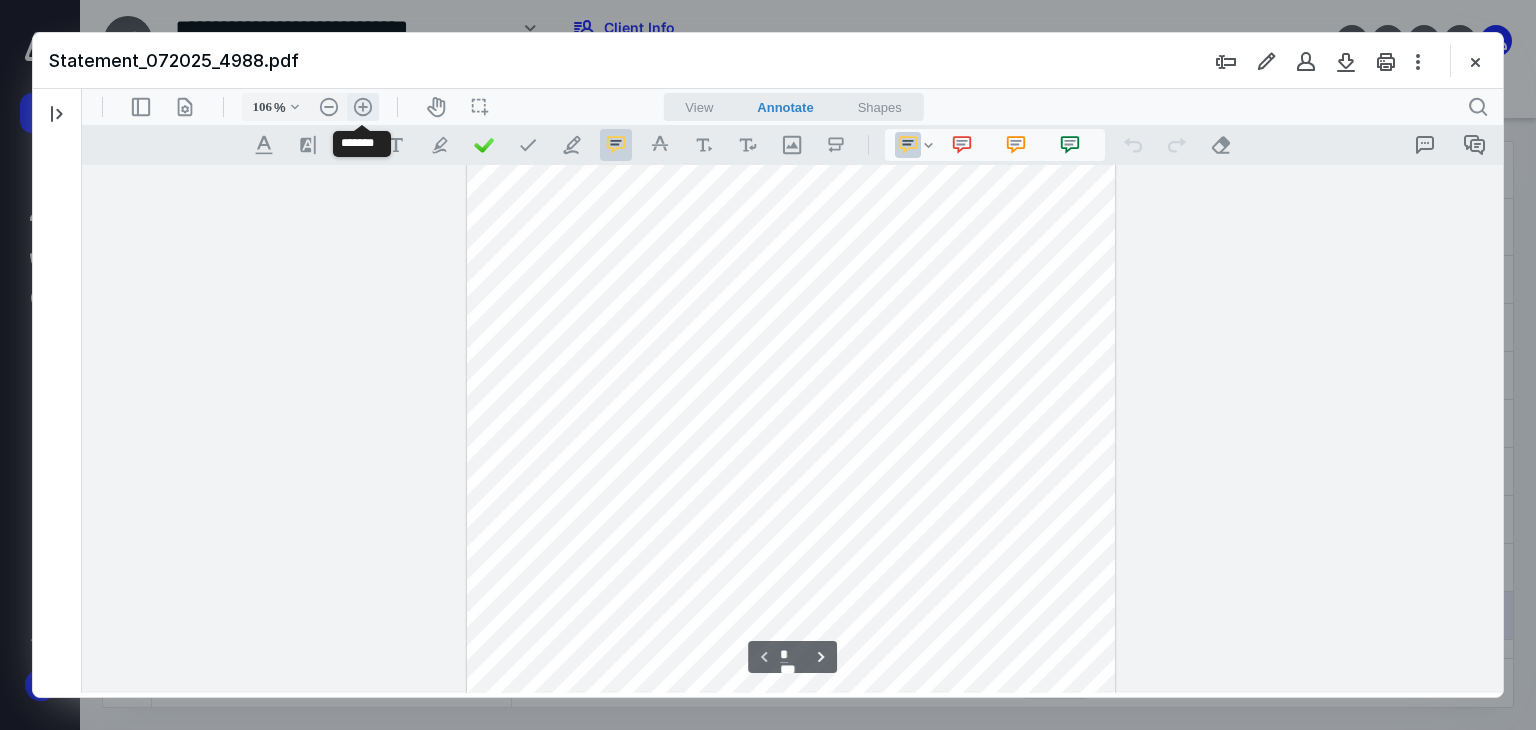 click on ".cls-1{fill:#abb0c4;} icon - header - zoom - in - line" at bounding box center (363, 107) 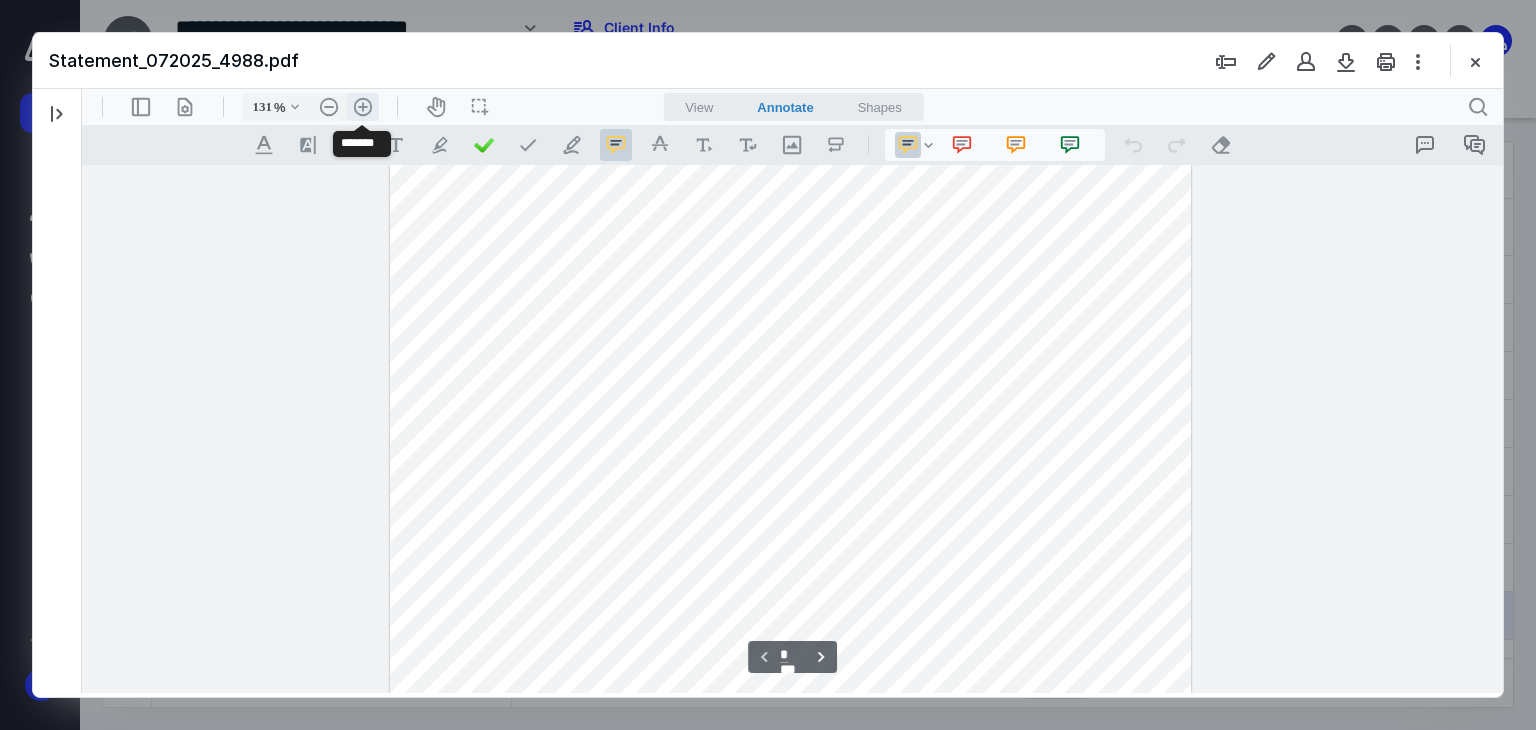 click on ".cls-1{fill:#abb0c4;} icon - header - zoom - in - line" at bounding box center (363, 107) 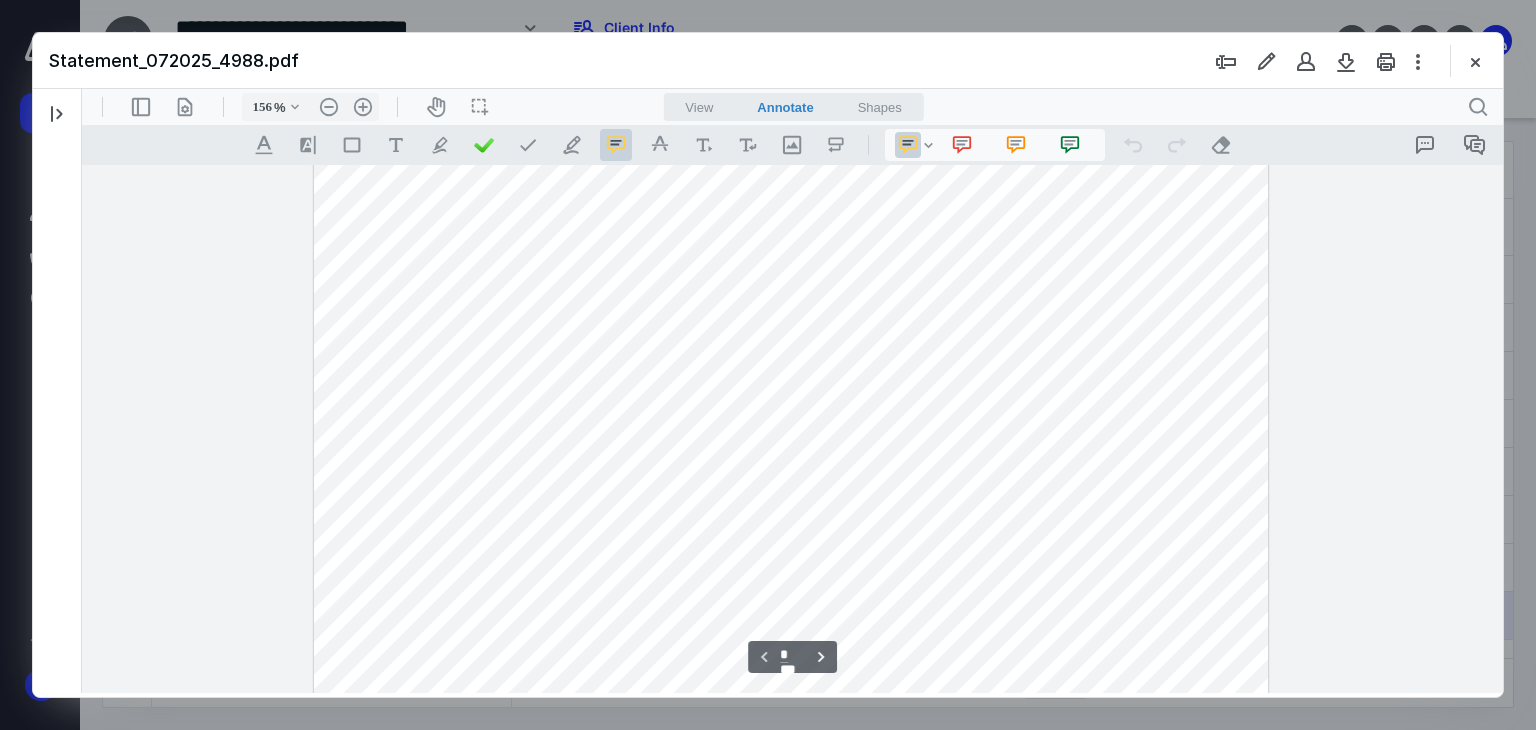 scroll, scrollTop: 0, scrollLeft: 0, axis: both 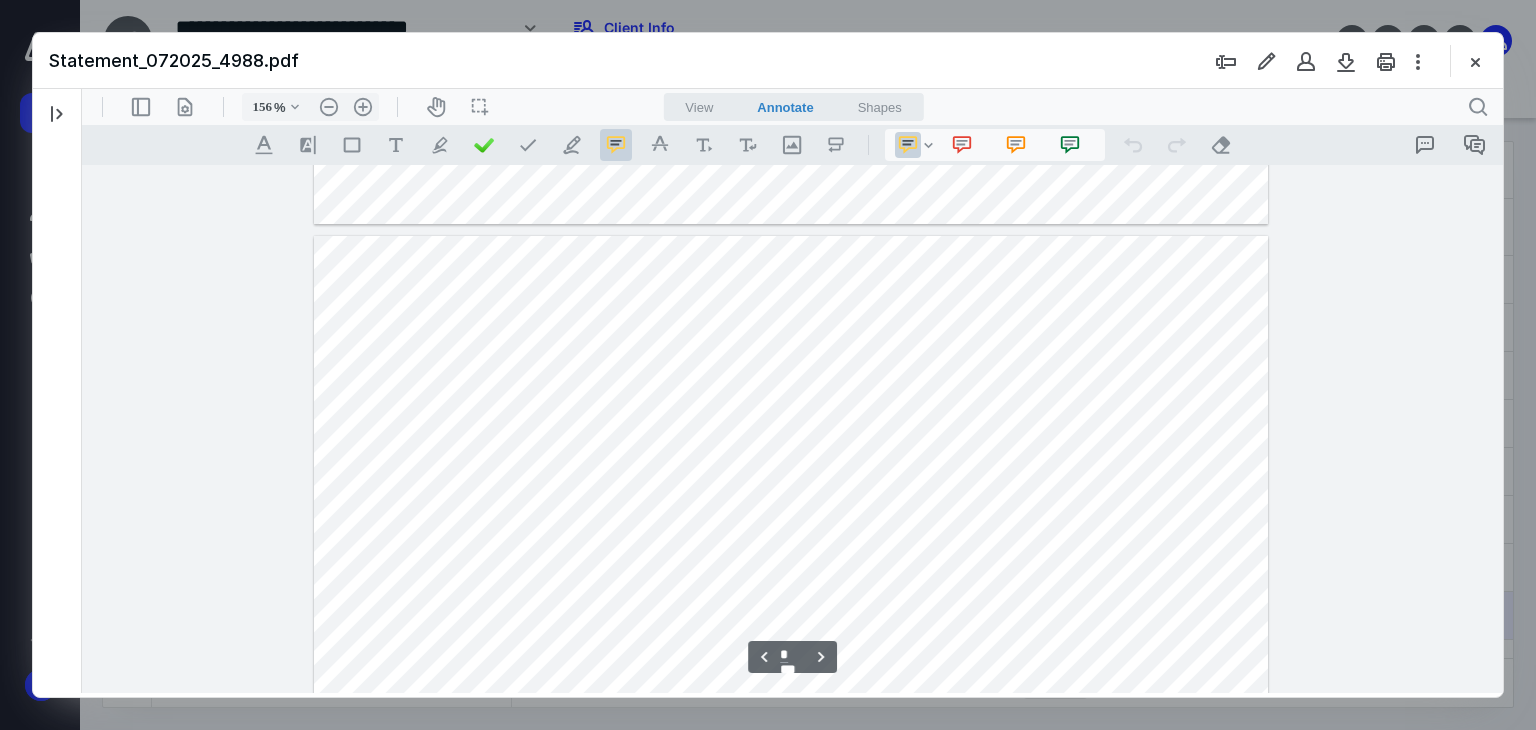 type on "*" 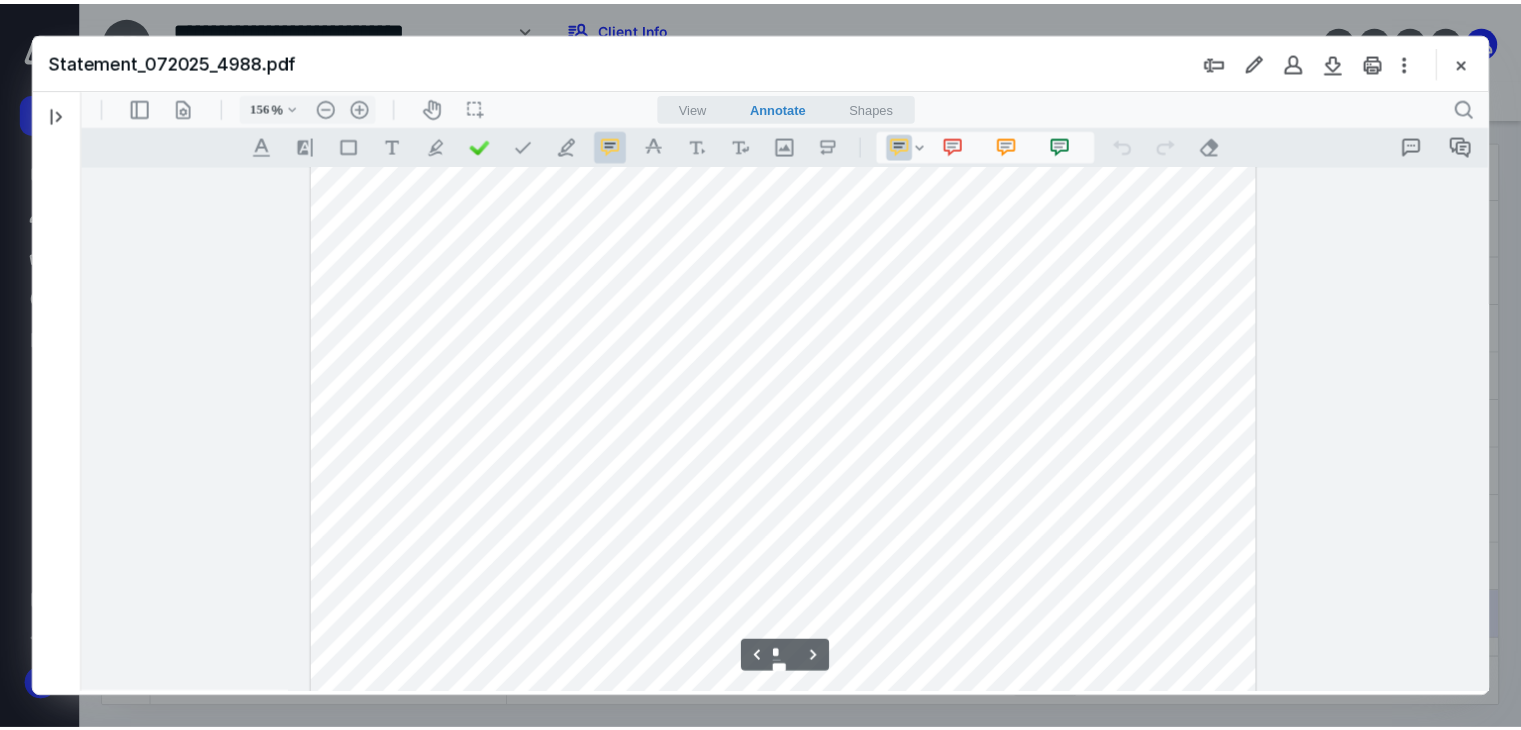scroll, scrollTop: 2700, scrollLeft: 0, axis: vertical 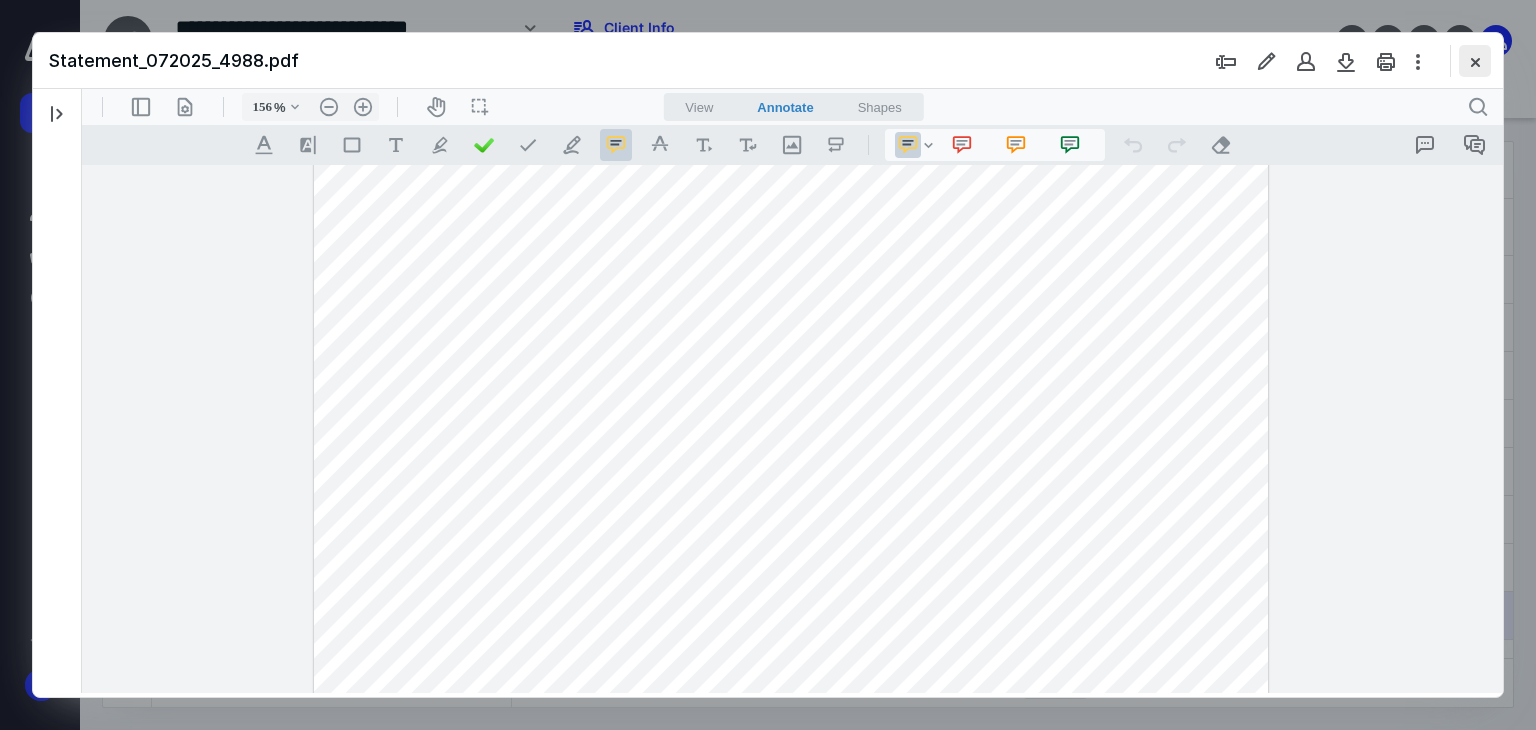 click at bounding box center [1475, 61] 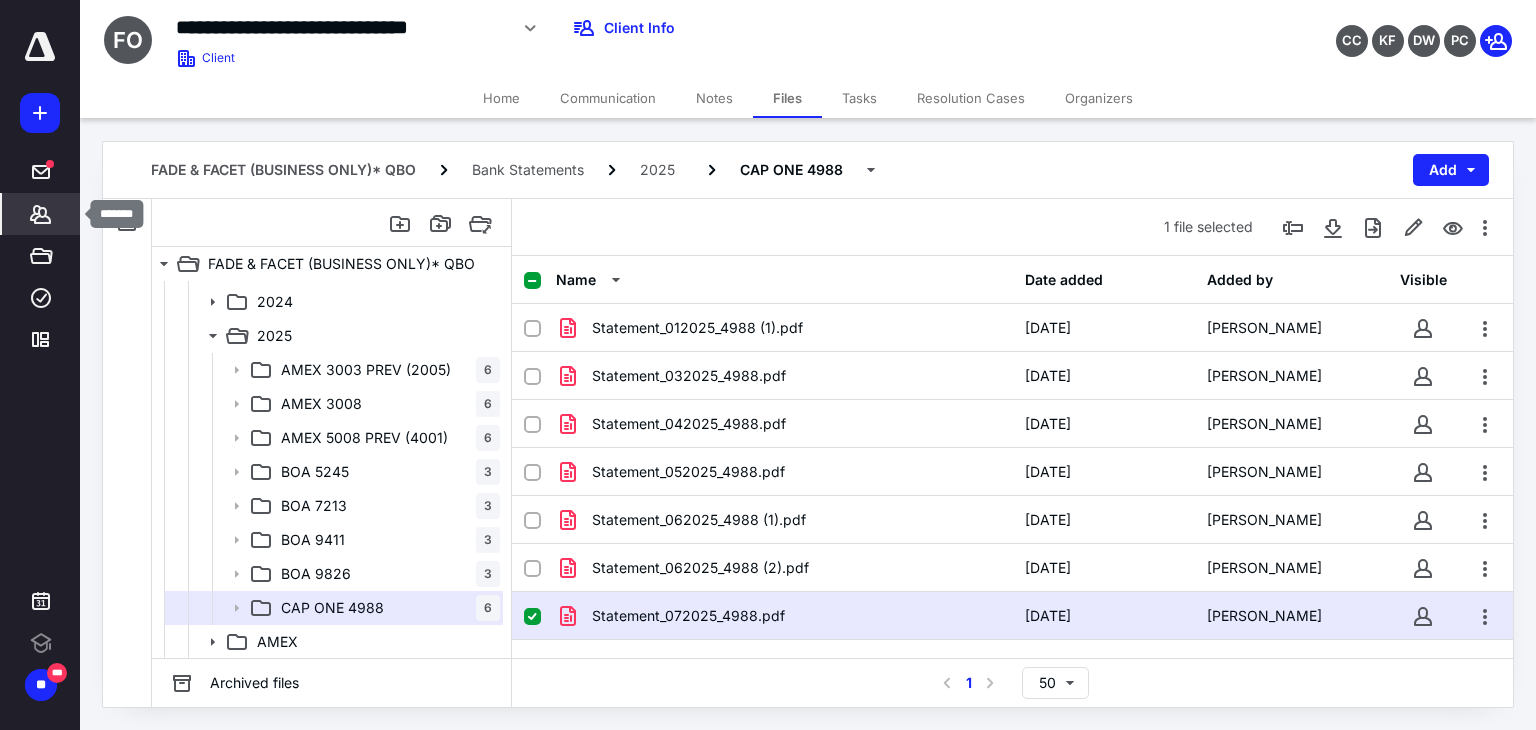 click 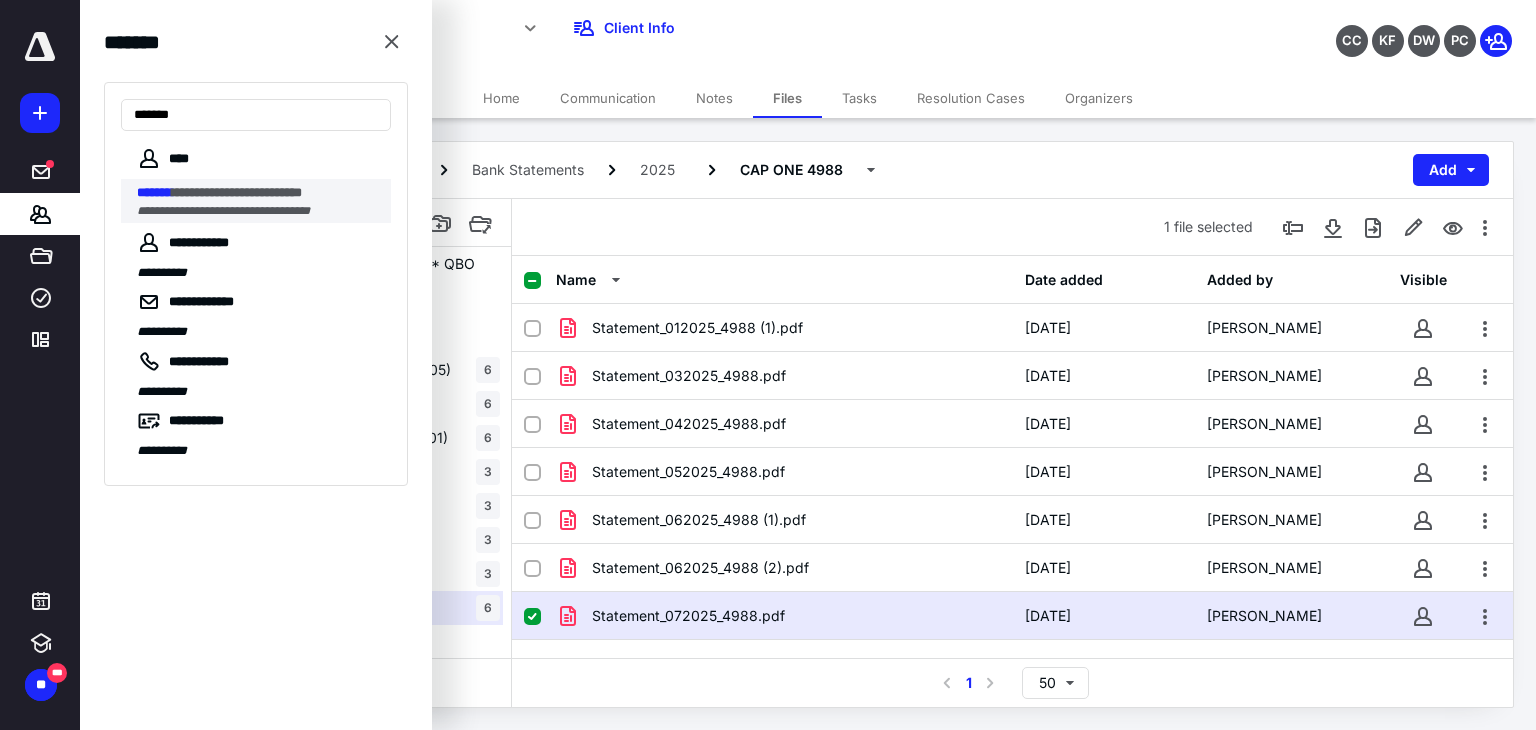 type on "*******" 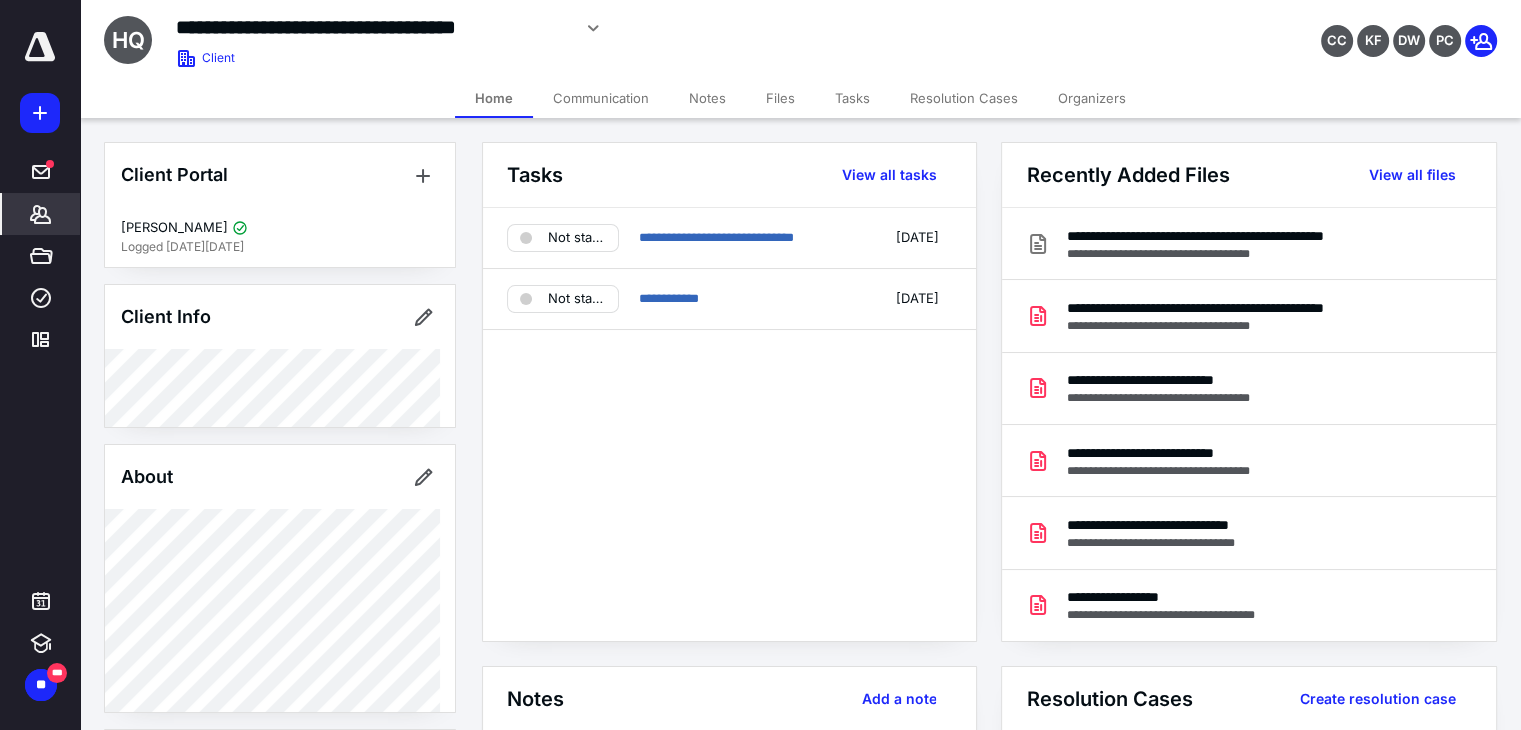 click on "Notes" at bounding box center [707, 98] 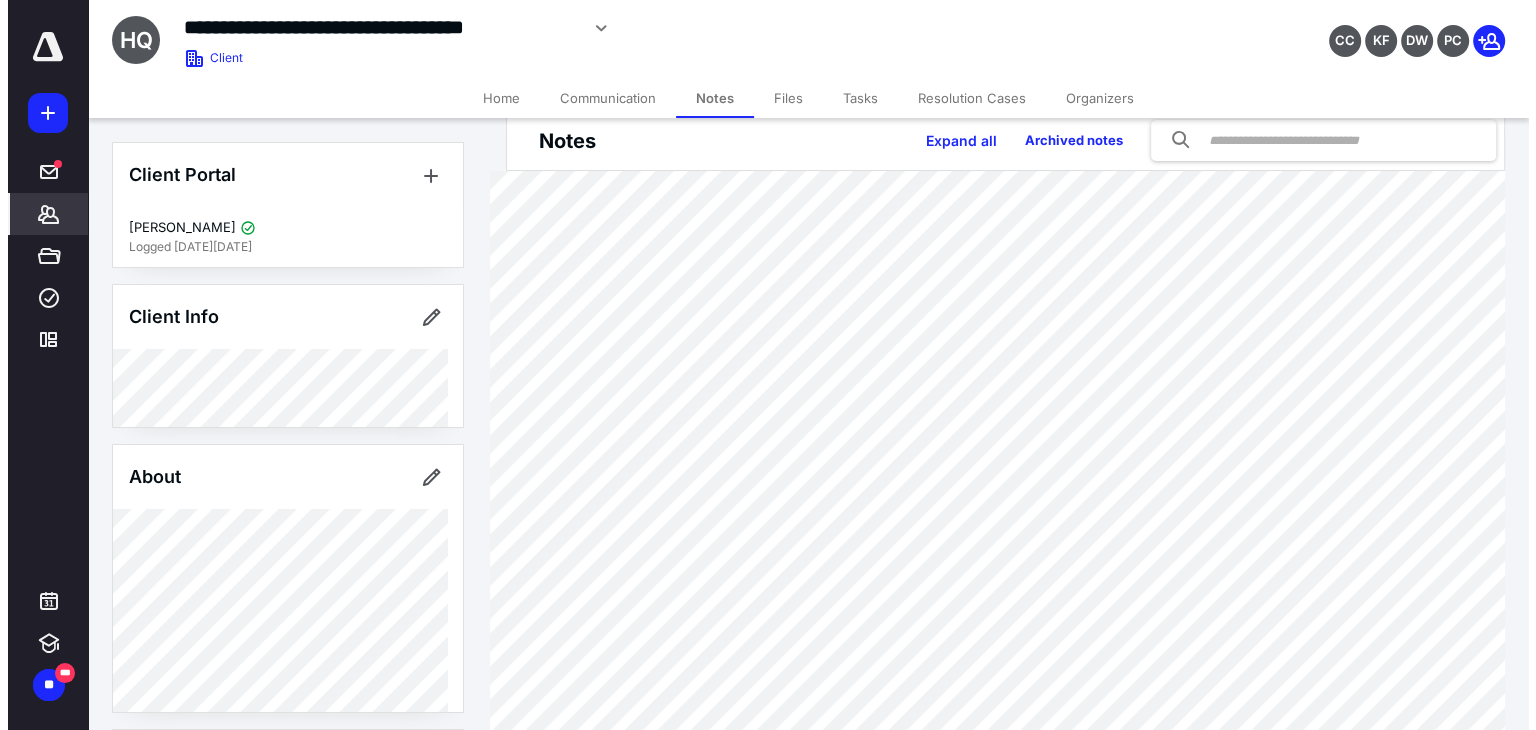 scroll, scrollTop: 0, scrollLeft: 0, axis: both 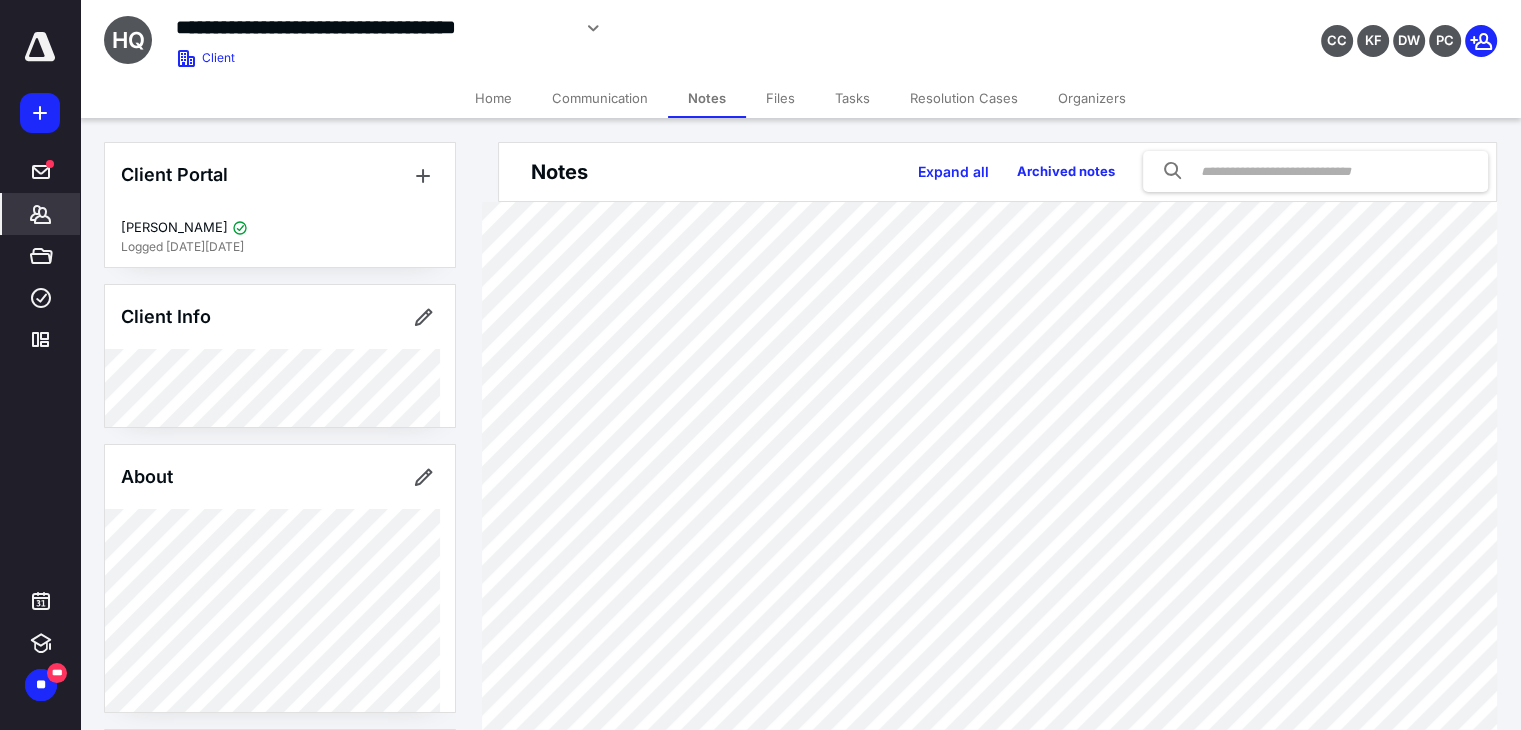 click on "Files" at bounding box center (780, 98) 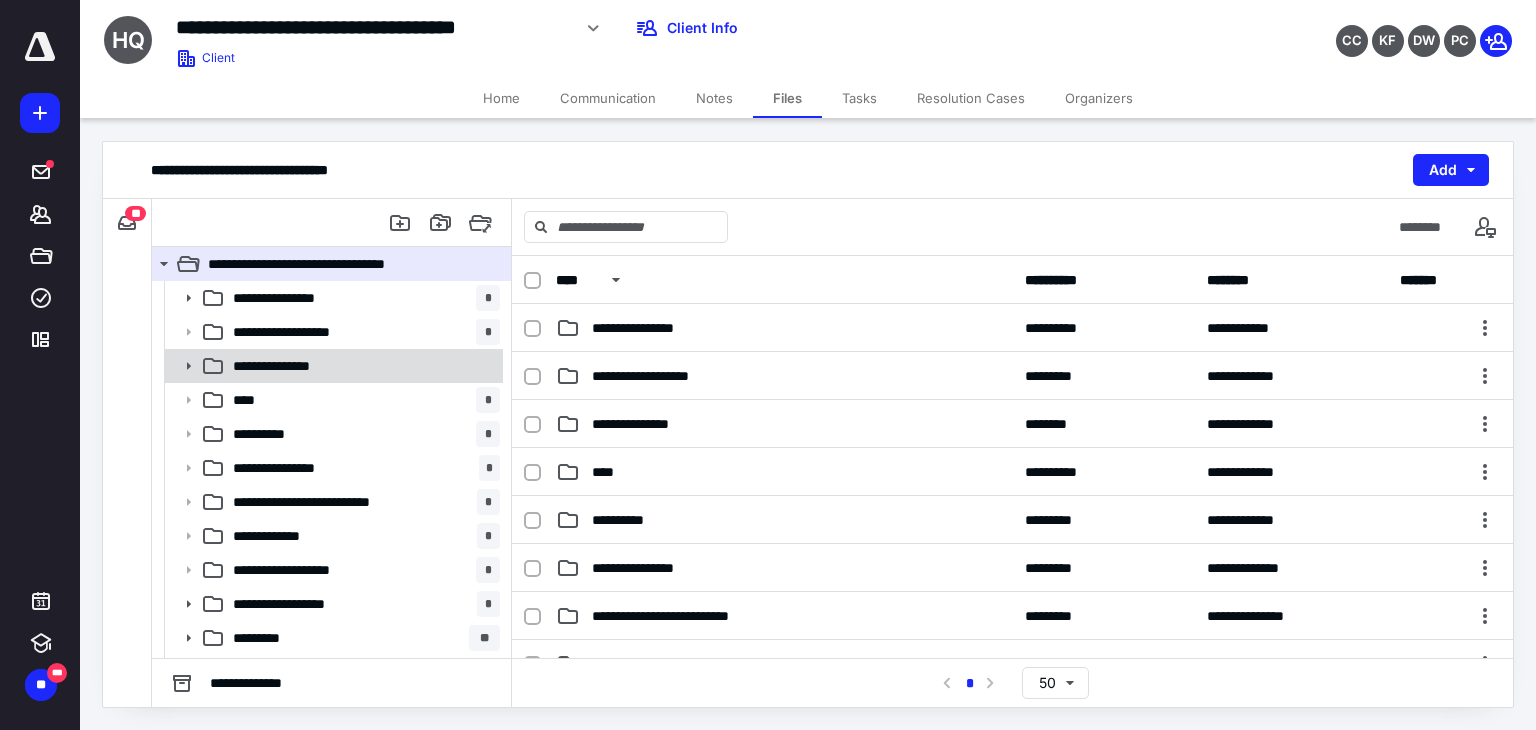 click 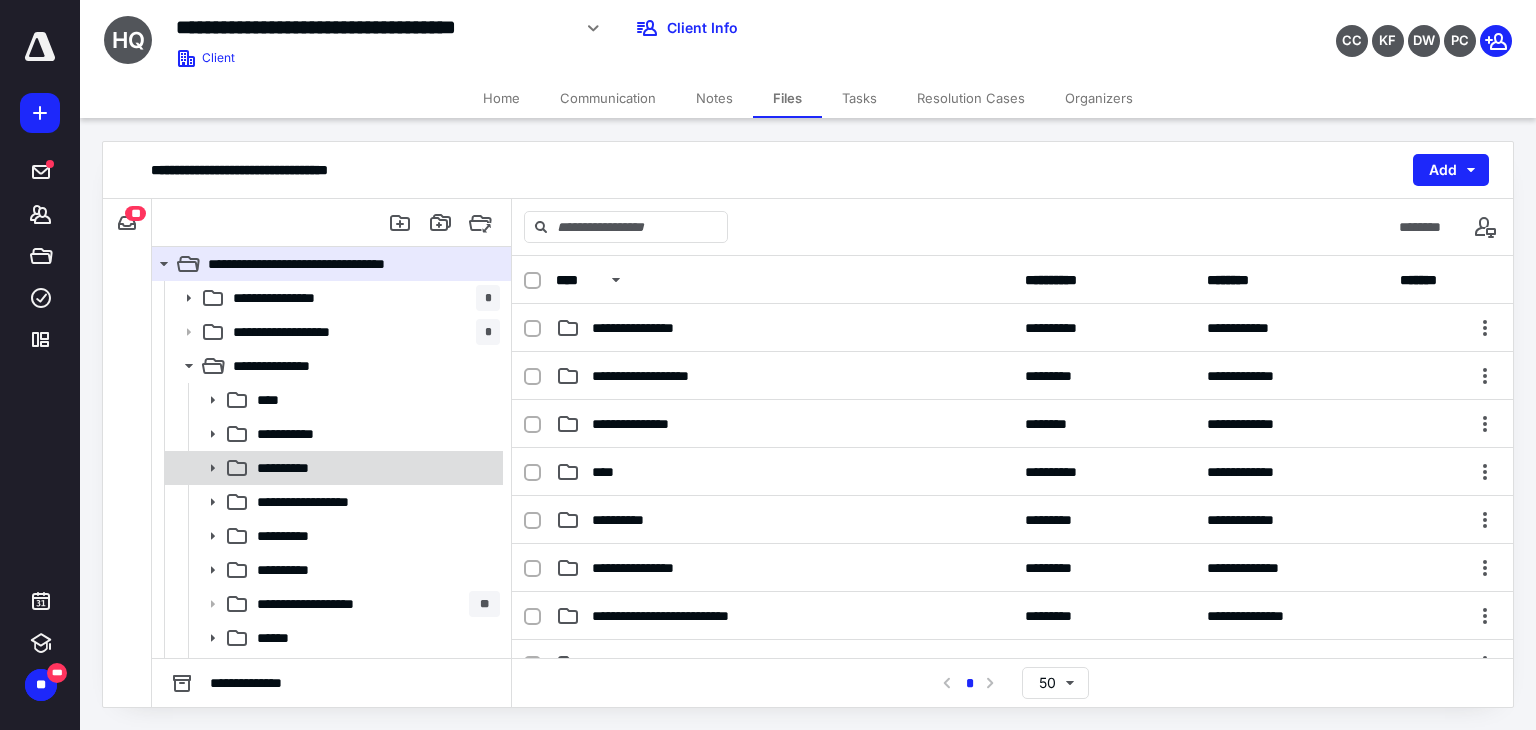 click 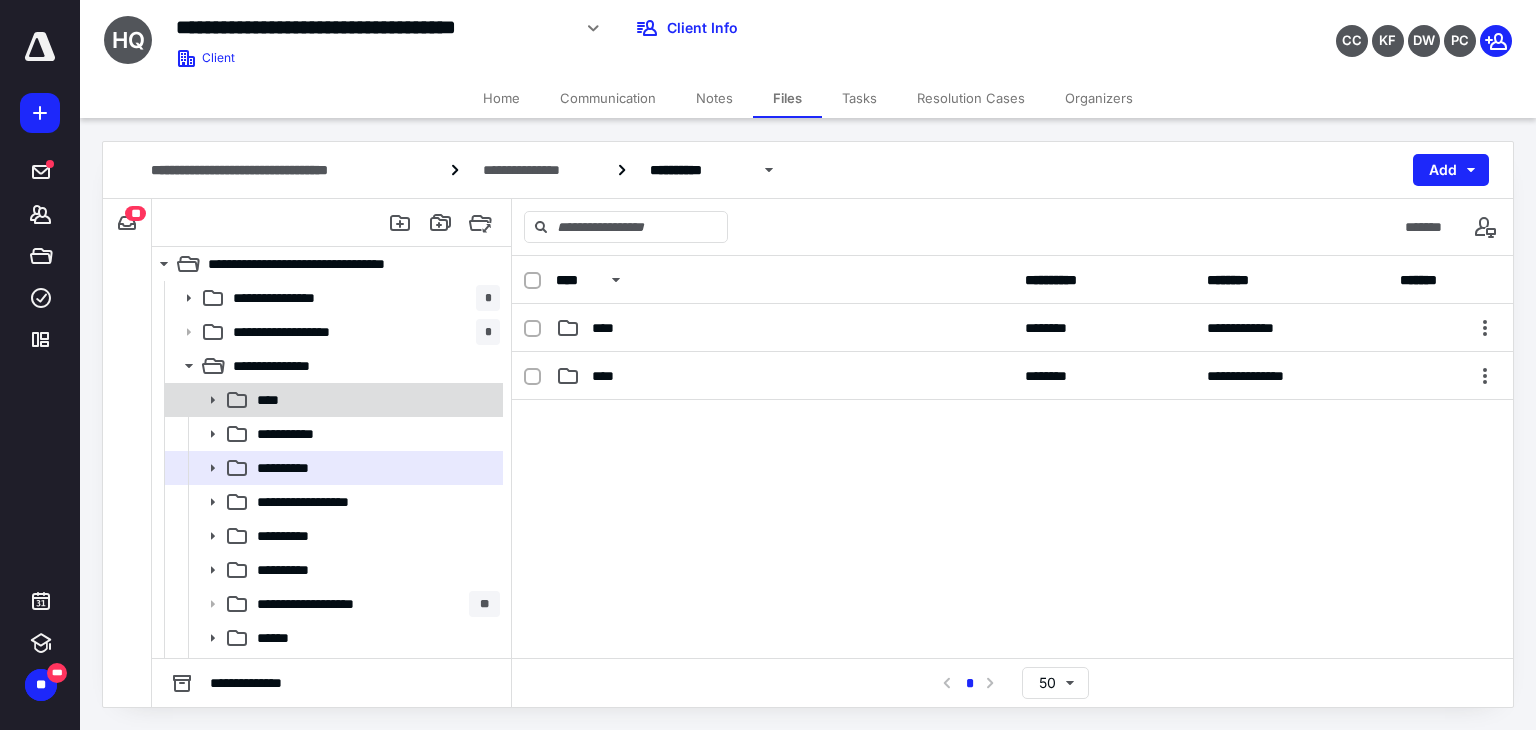 click 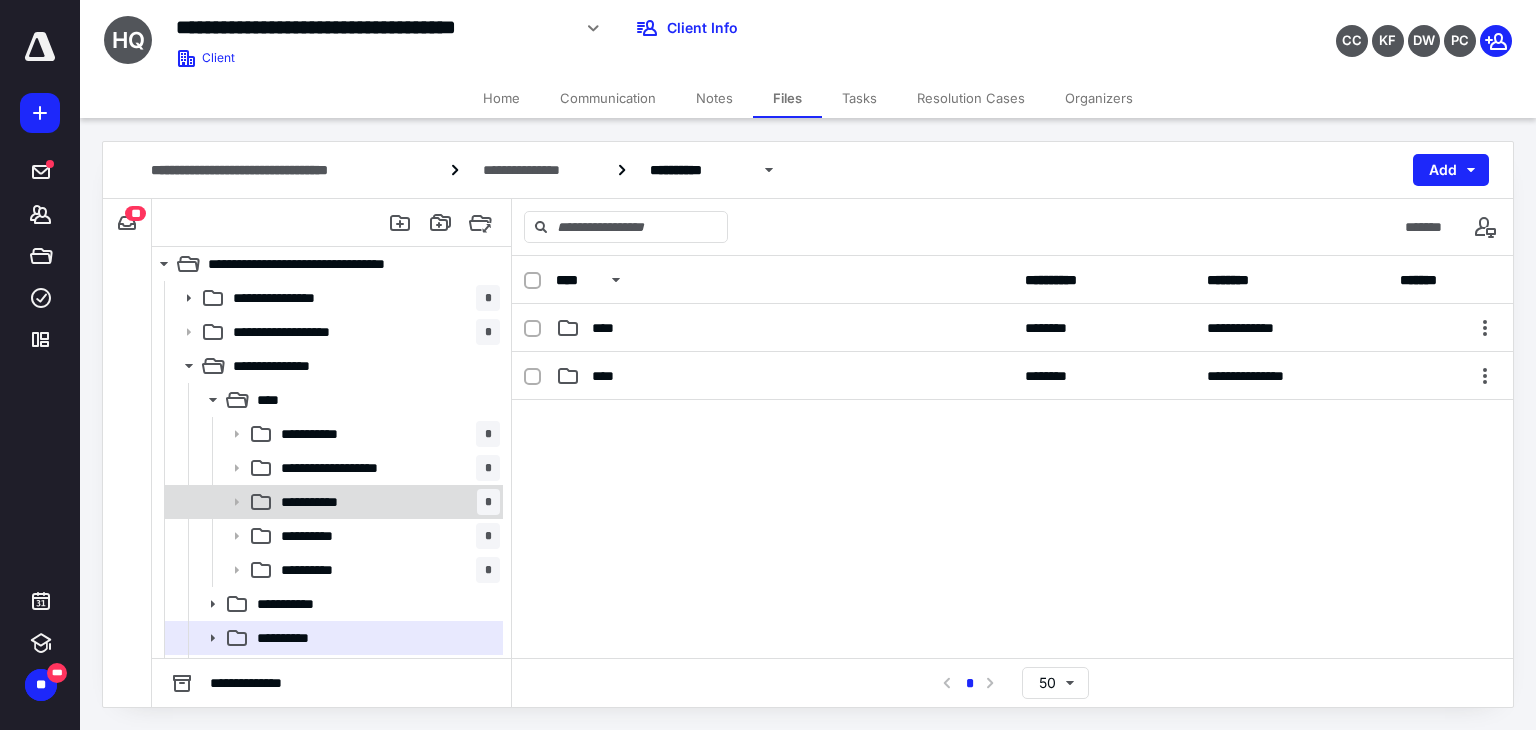 click 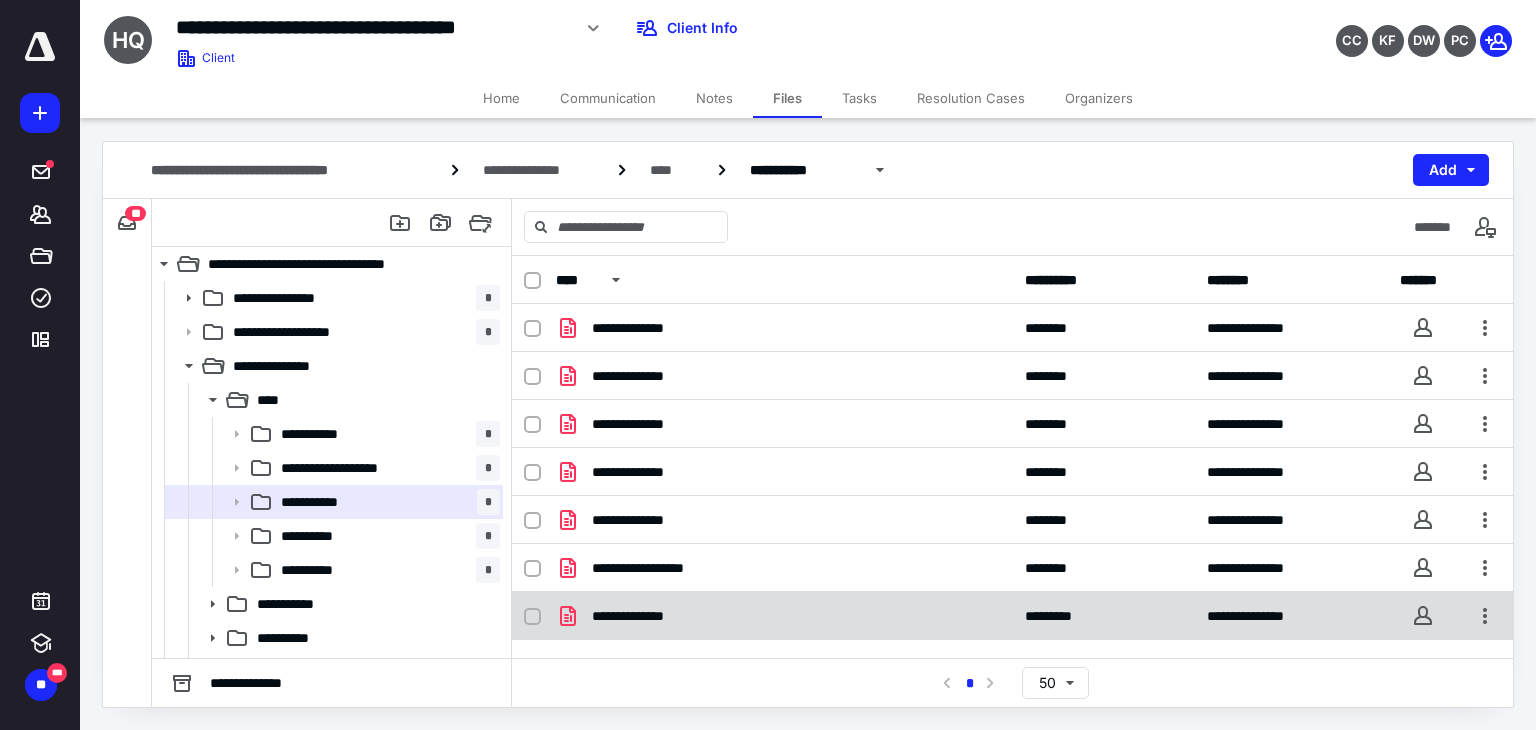 click on "**********" at bounding box center [646, 616] 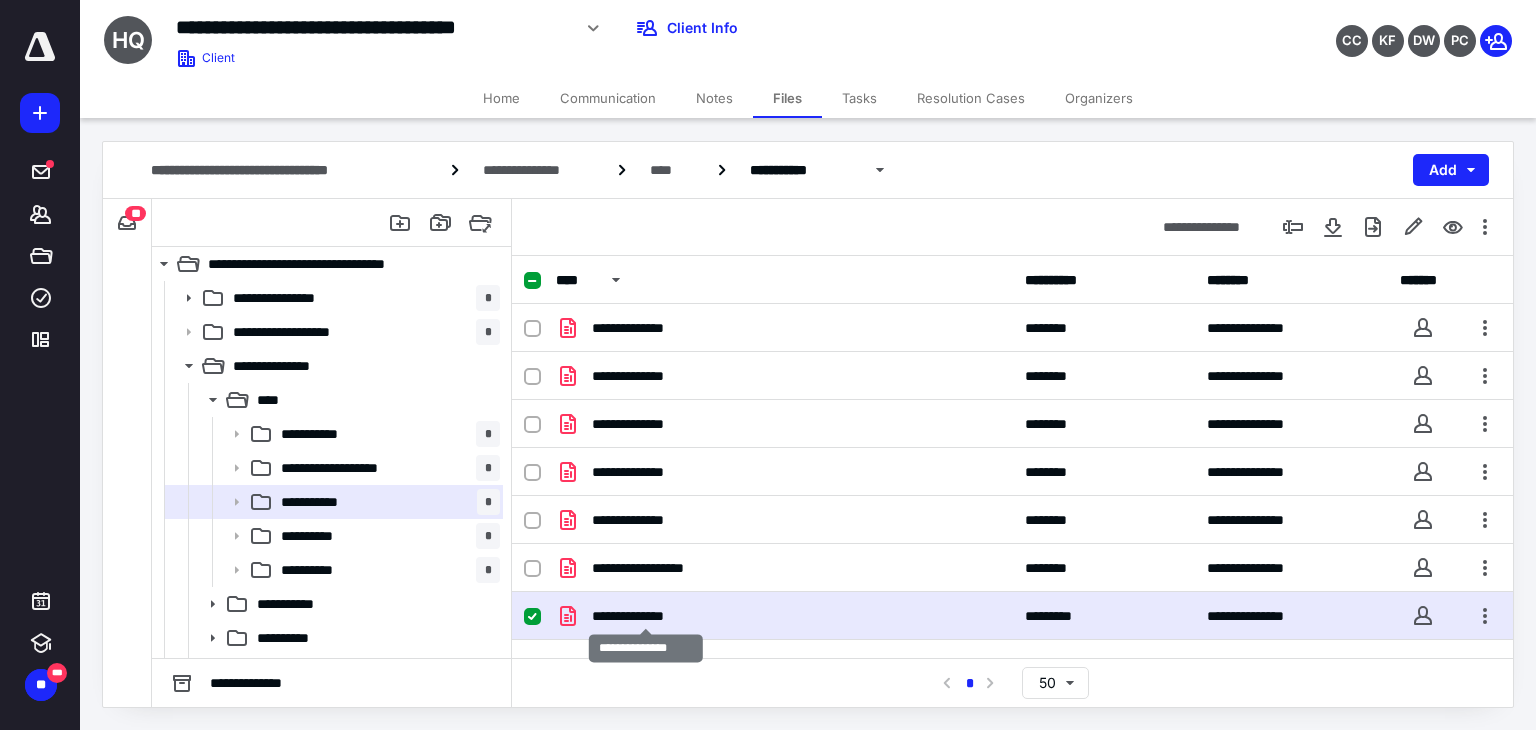 click on "**********" at bounding box center [646, 616] 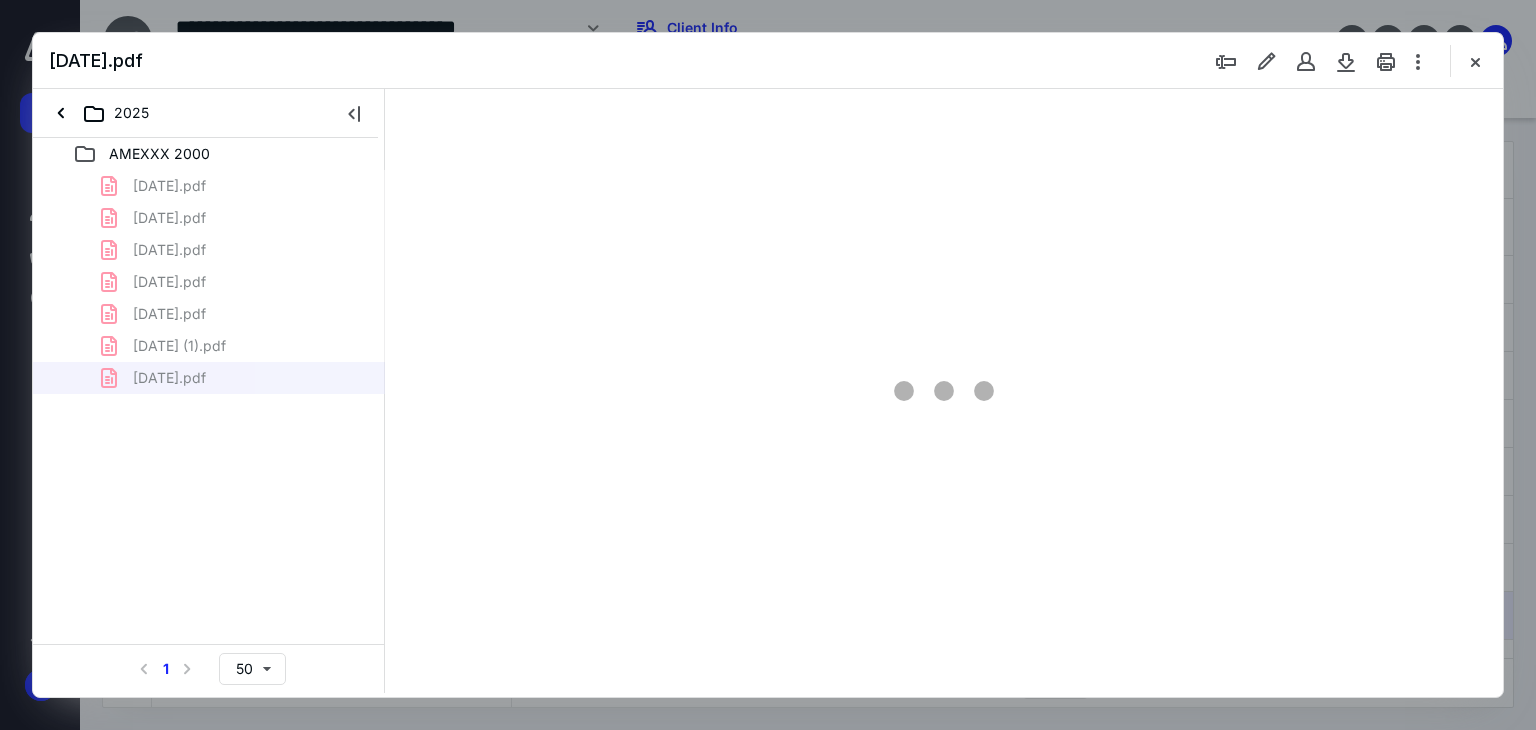 scroll, scrollTop: 0, scrollLeft: 0, axis: both 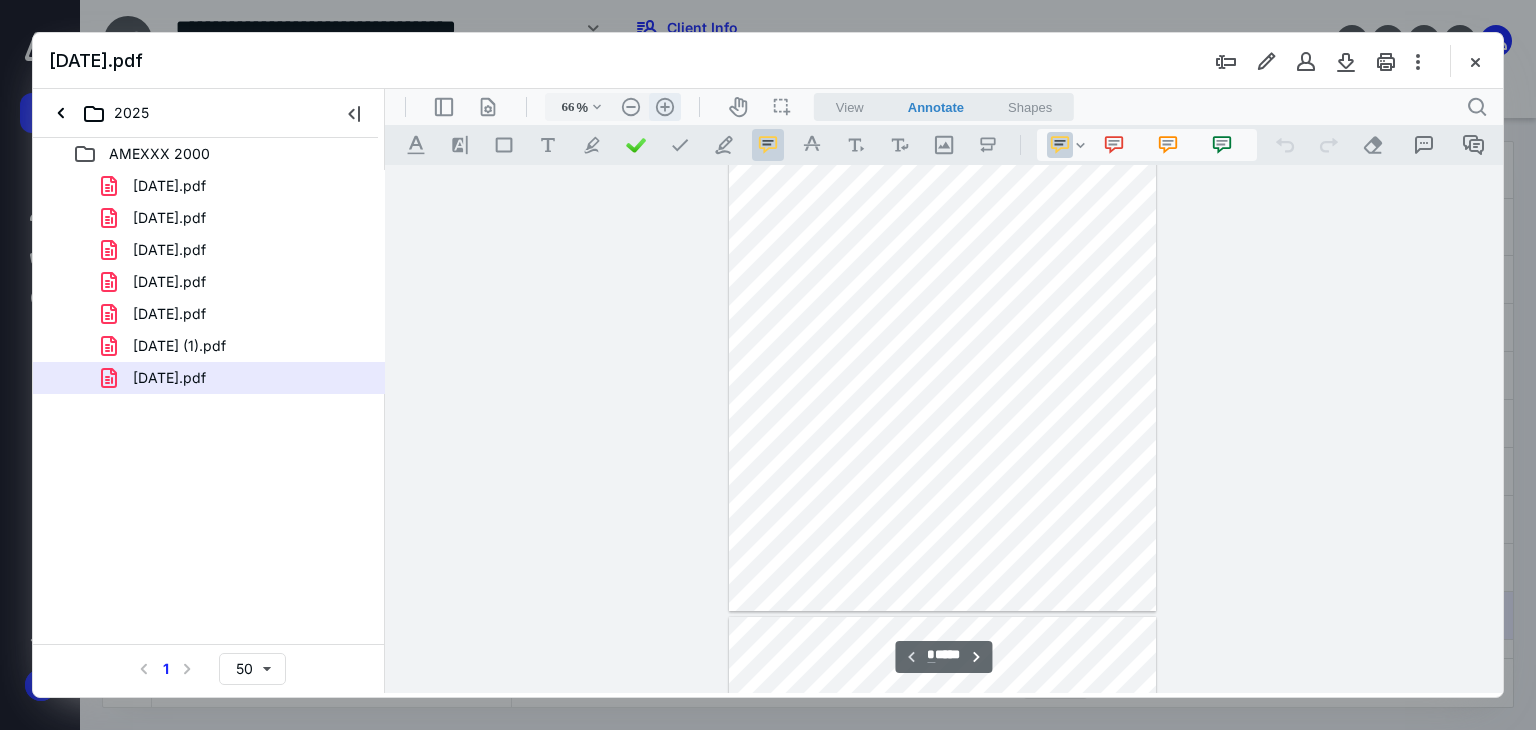 click on ".cls-1{fill:#abb0c4;} icon - header - zoom - in - line" at bounding box center [665, 107] 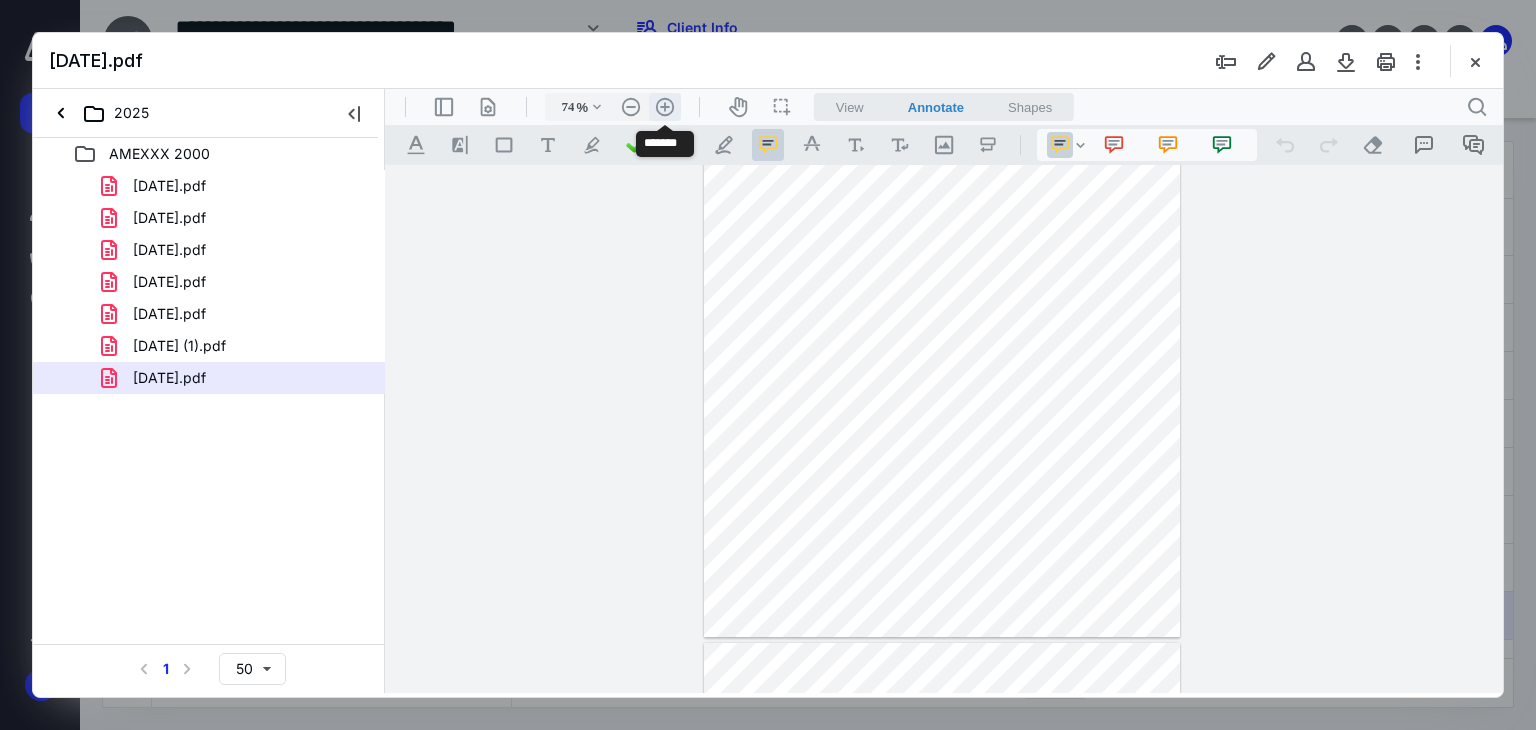 click on ".cls-1{fill:#abb0c4;} icon - header - zoom - in - line" at bounding box center (665, 107) 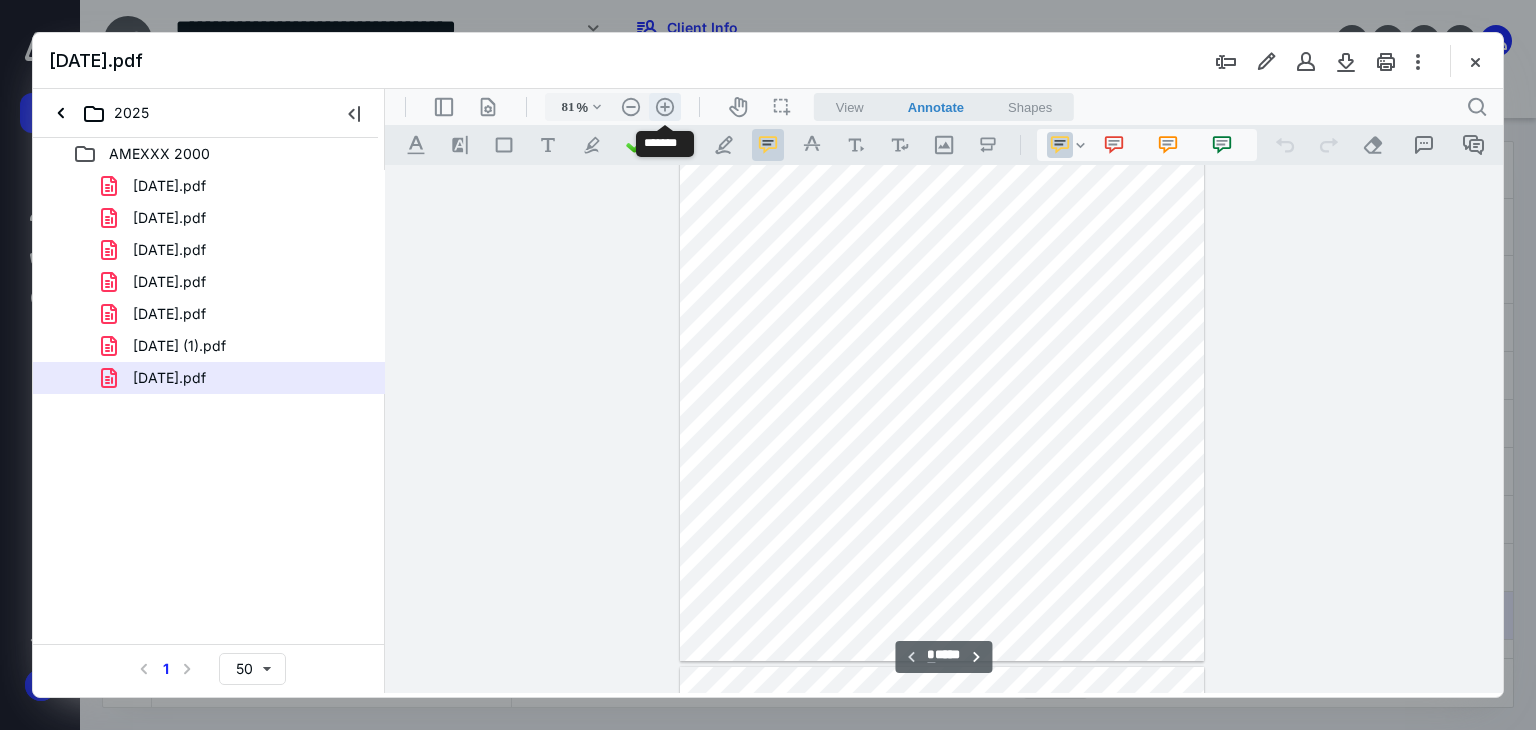 click on ".cls-1{fill:#abb0c4;} icon - header - zoom - in - line" at bounding box center [665, 107] 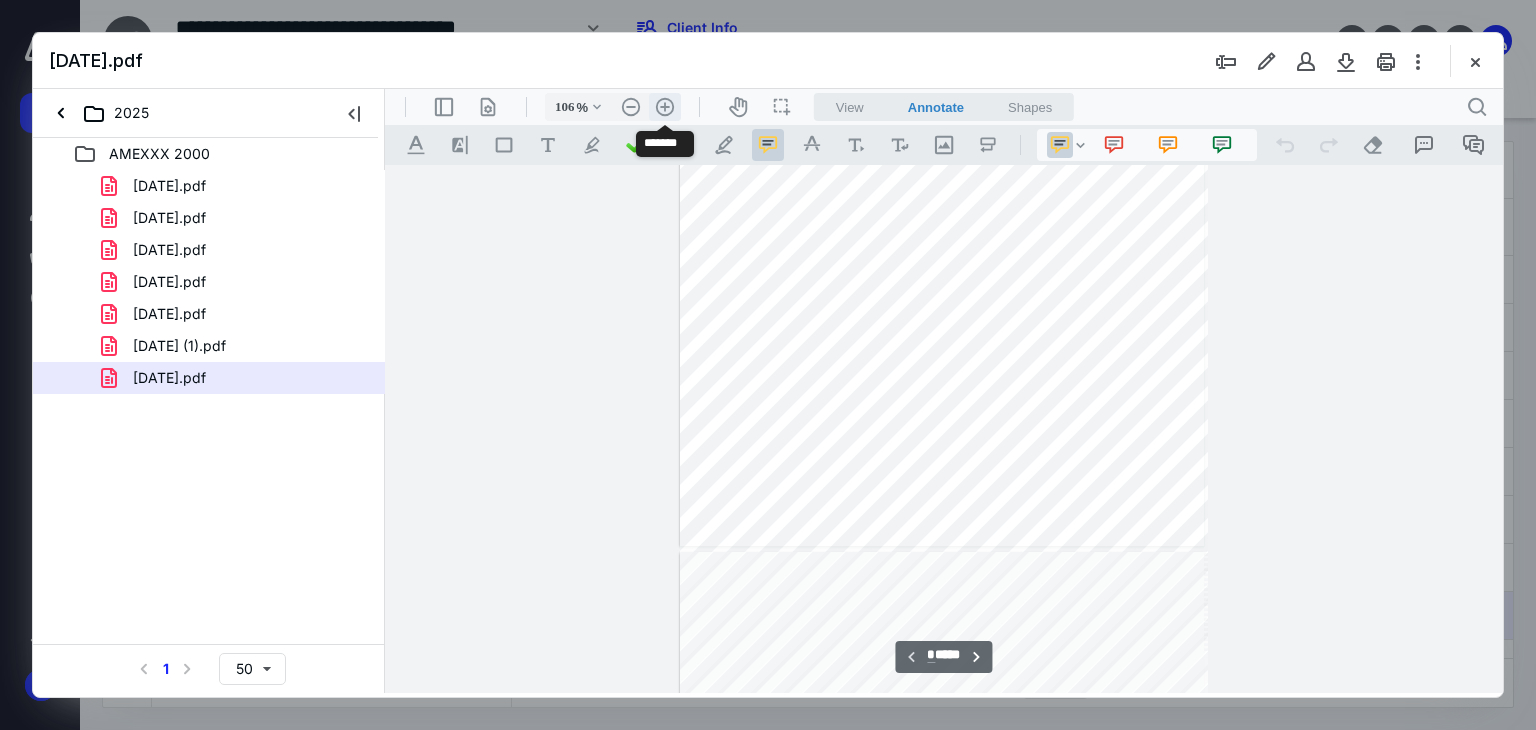 click on ".cls-1{fill:#abb0c4;} icon - header - zoom - in - line" at bounding box center (665, 107) 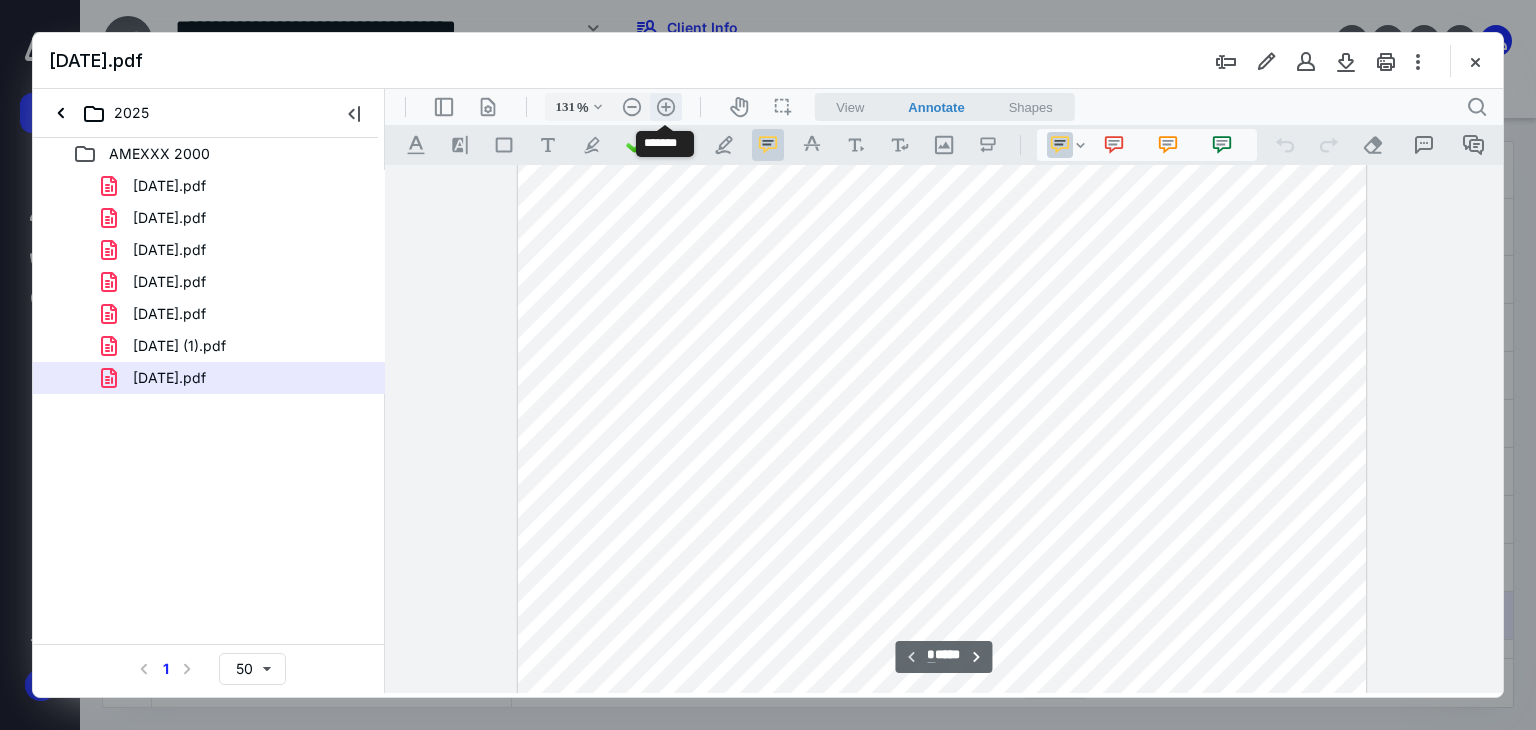 click on ".cls-1{fill:#abb0c4;} icon - header - zoom - in - line" at bounding box center (666, 107) 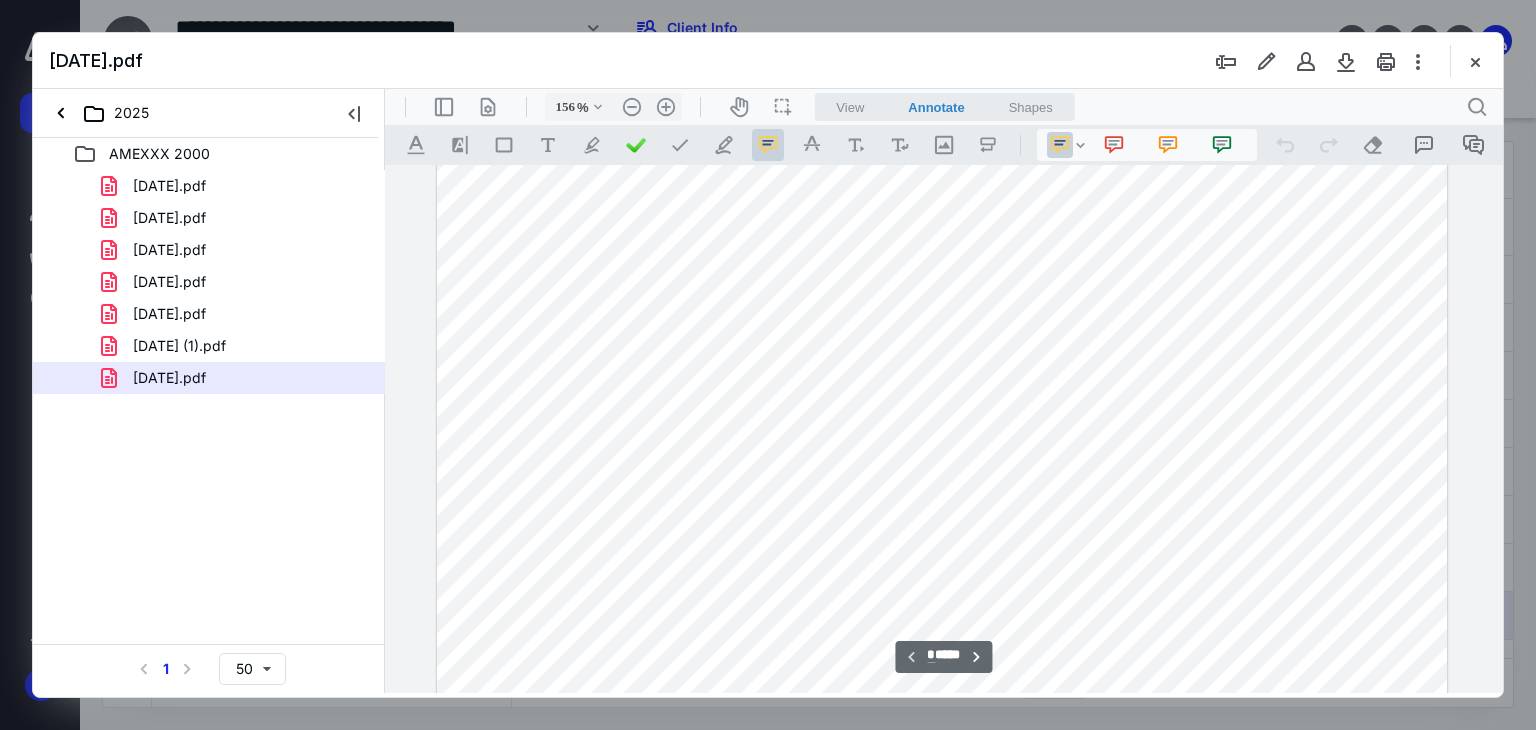 scroll, scrollTop: 0, scrollLeft: 0, axis: both 